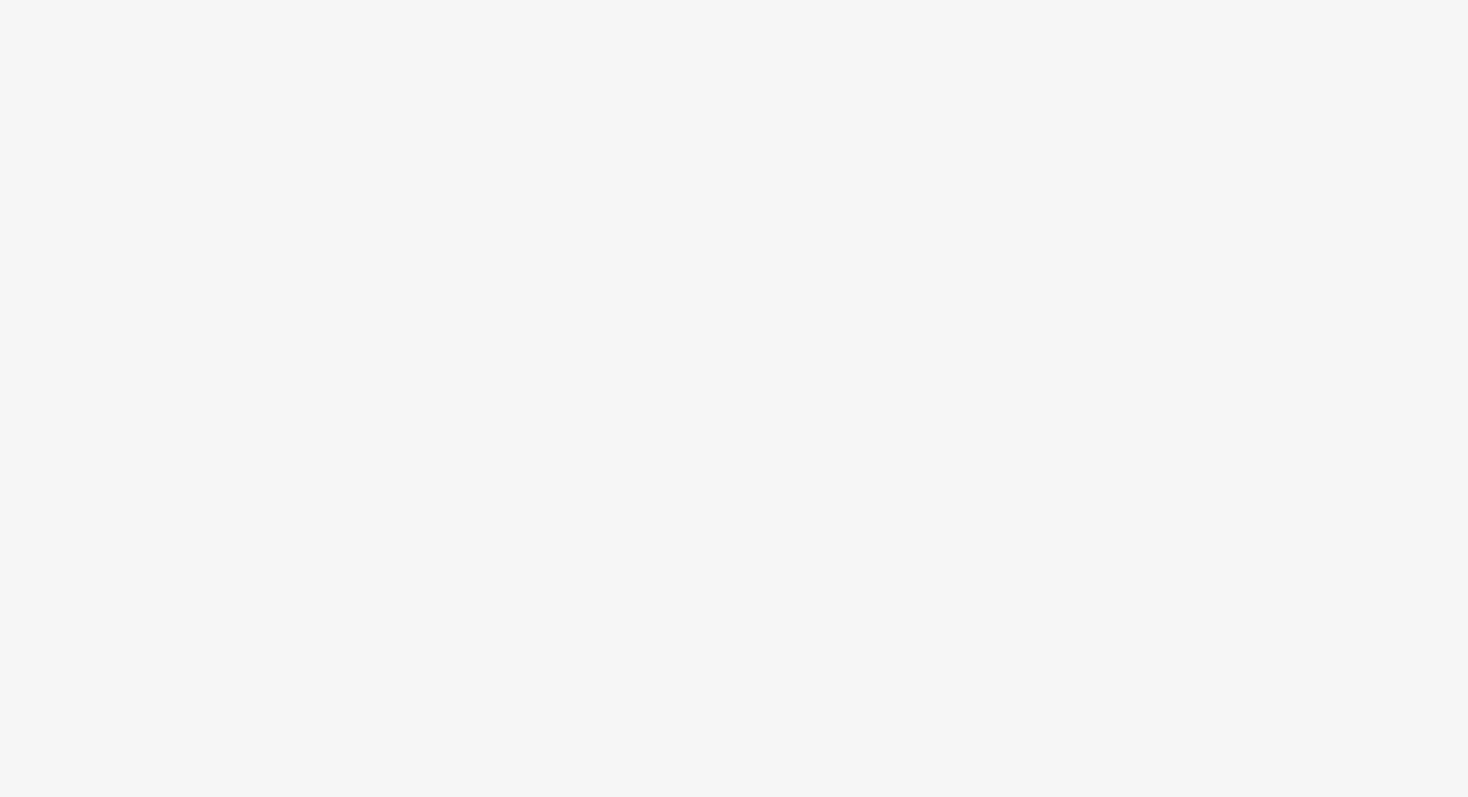 scroll, scrollTop: 0, scrollLeft: 0, axis: both 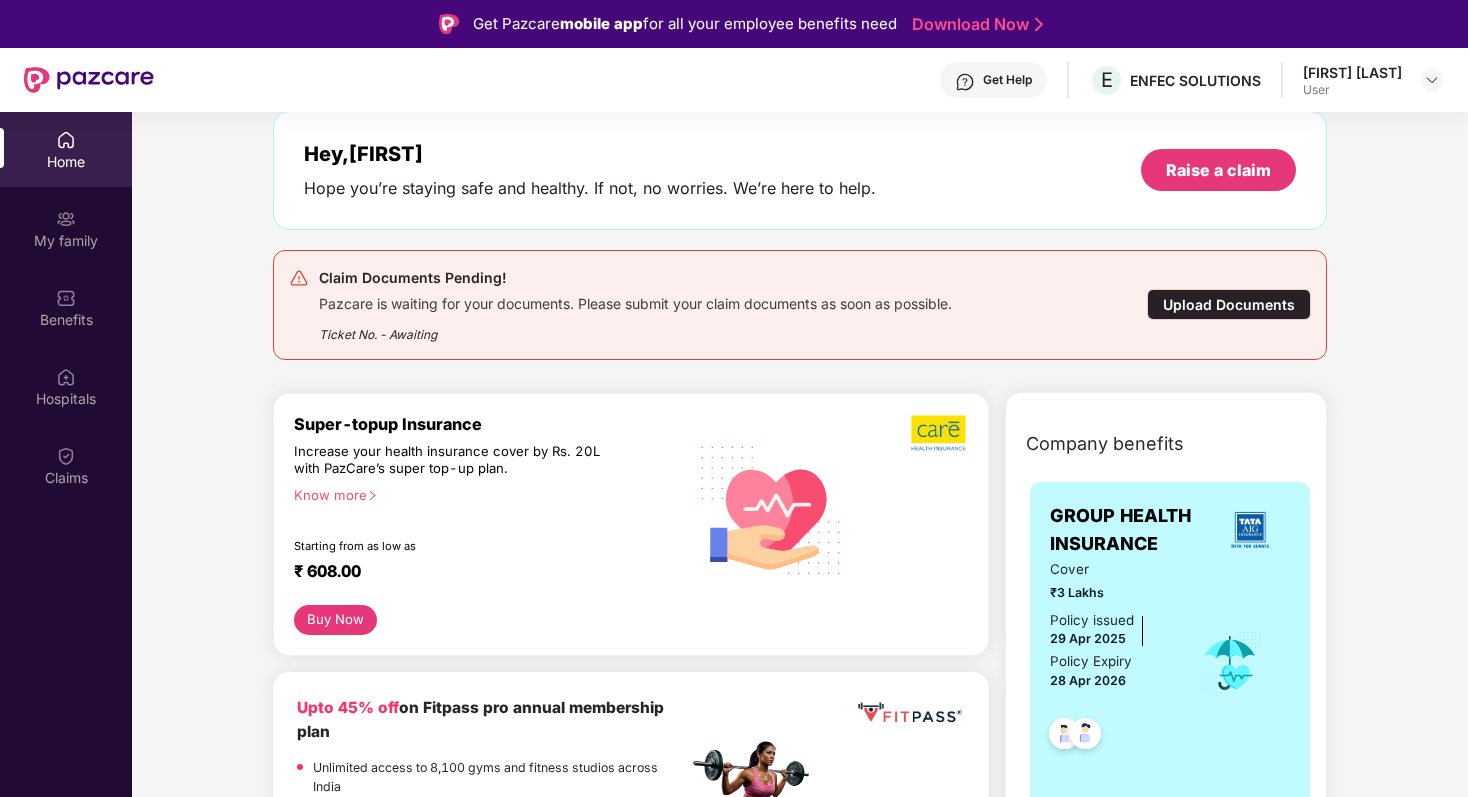 click on "Upload Documents" at bounding box center (1229, 304) 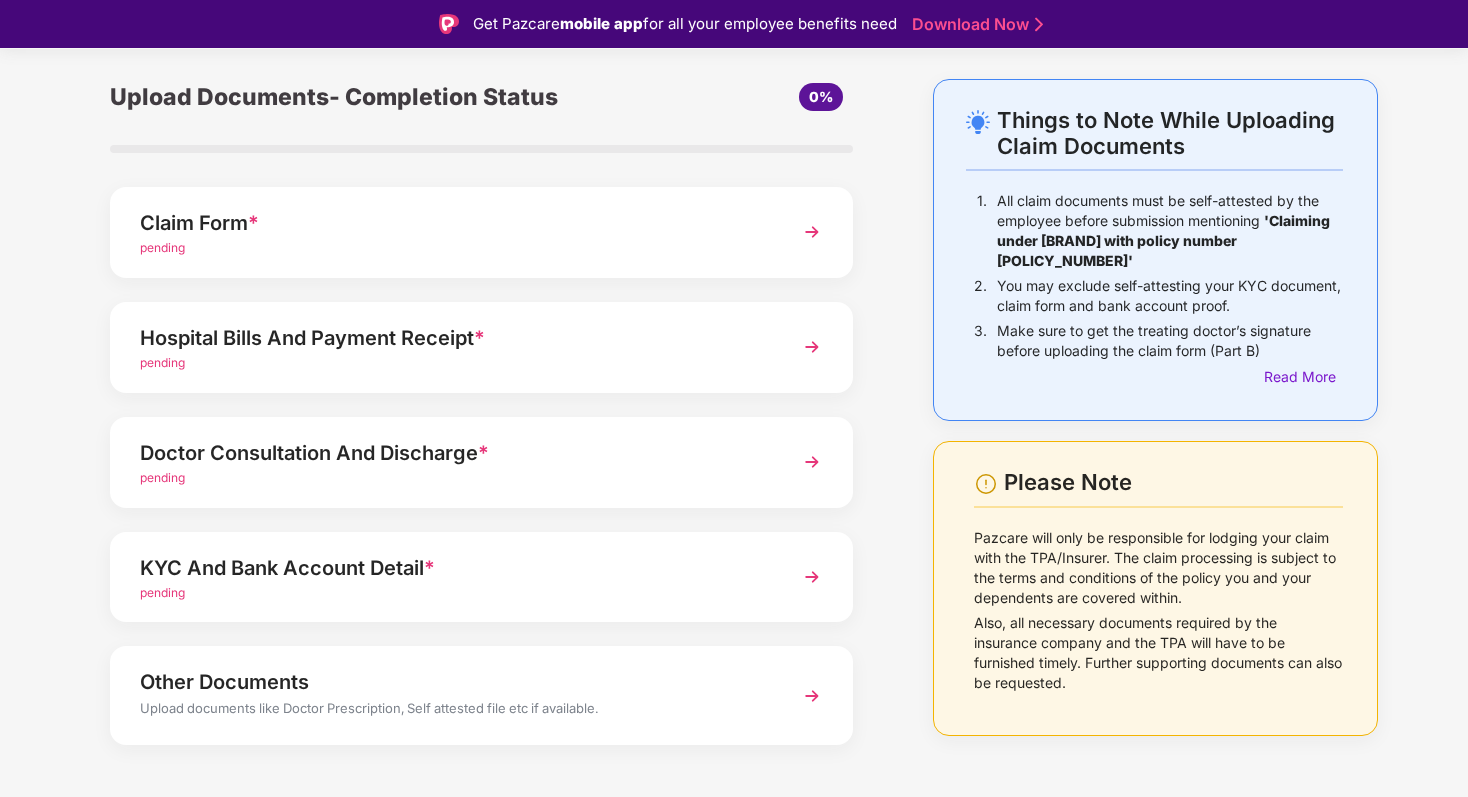 scroll, scrollTop: 87, scrollLeft: 0, axis: vertical 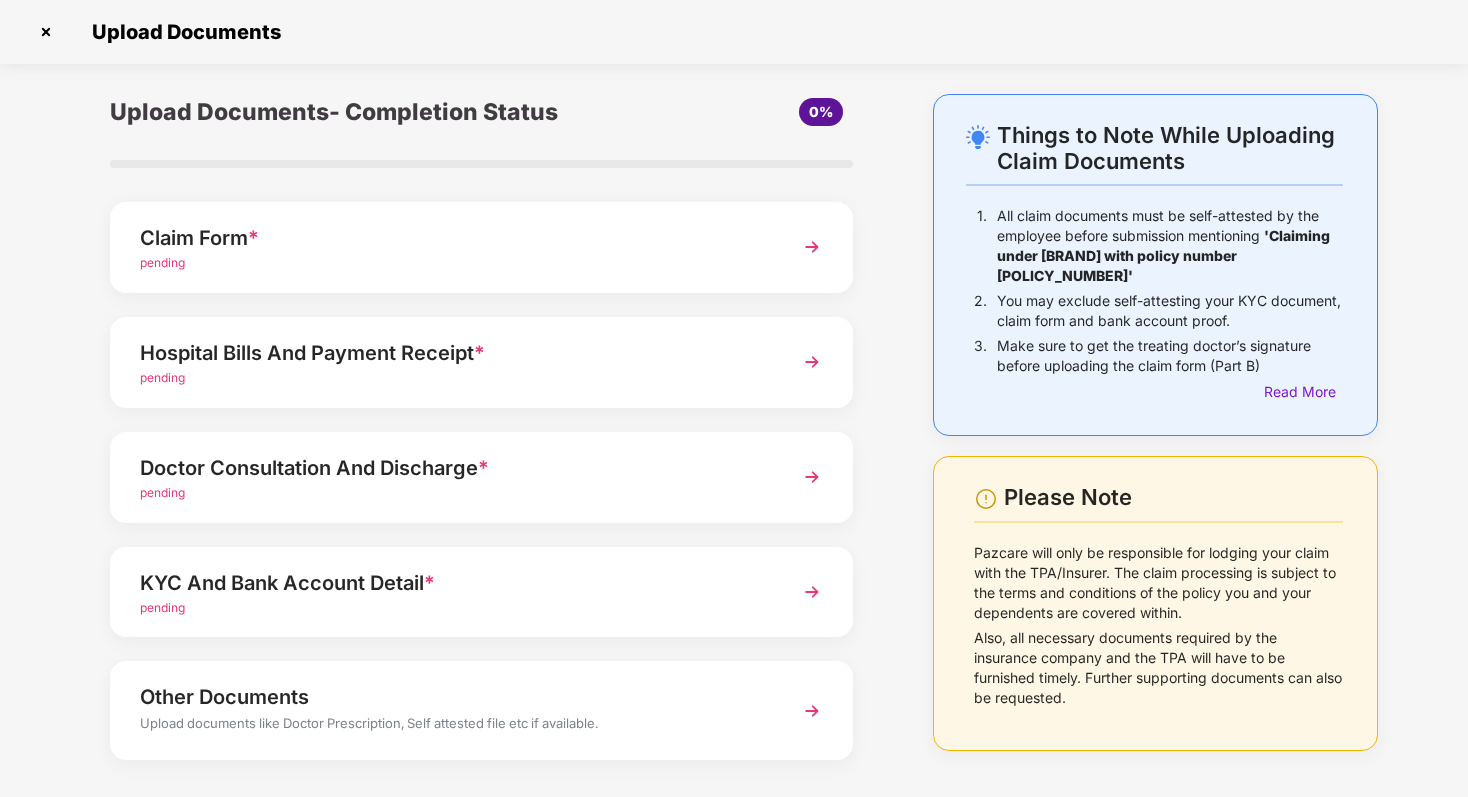 click at bounding box center [812, 247] 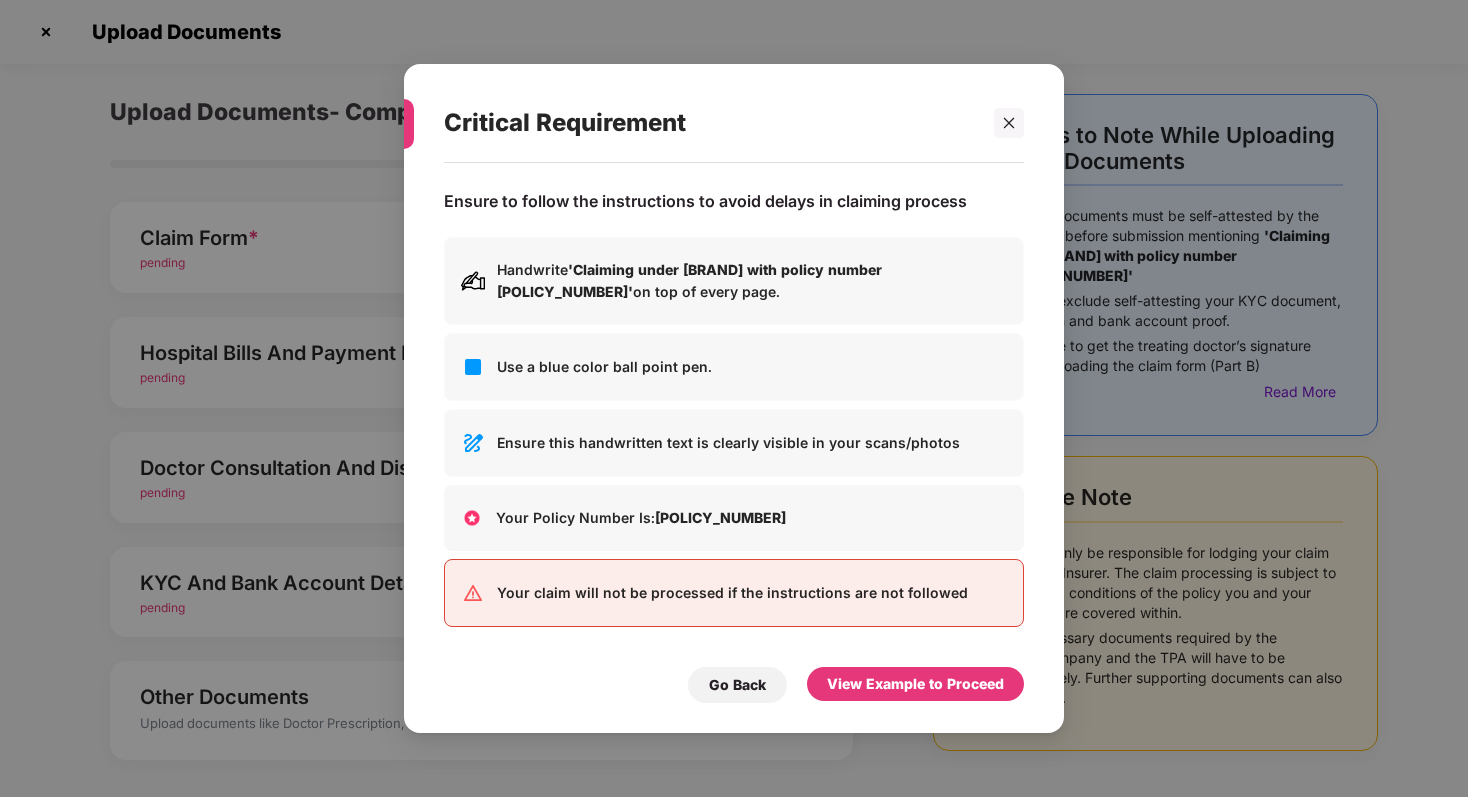 scroll, scrollTop: 0, scrollLeft: 0, axis: both 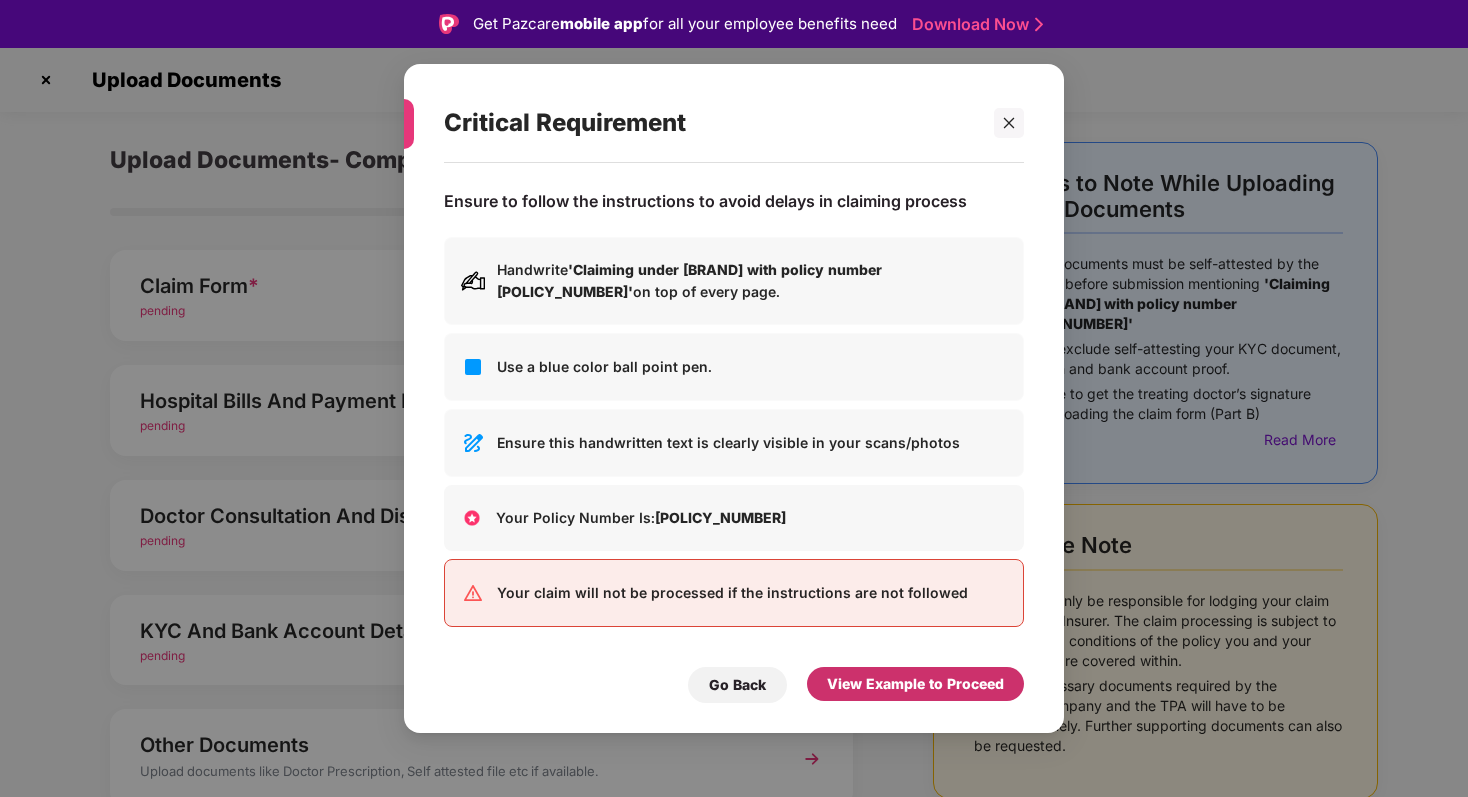 click on "View Example to Proceed" at bounding box center [915, 684] 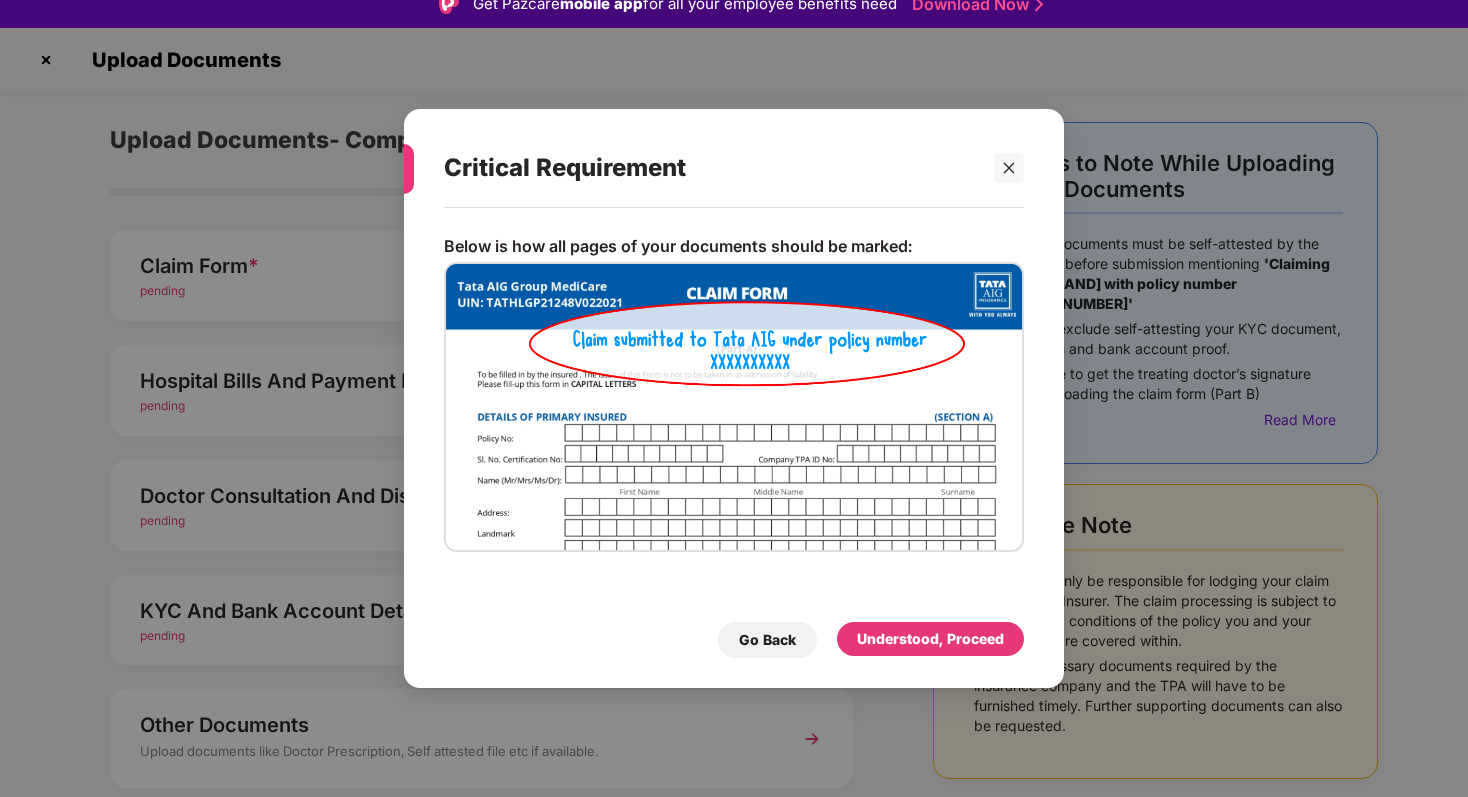 scroll, scrollTop: 0, scrollLeft: 0, axis: both 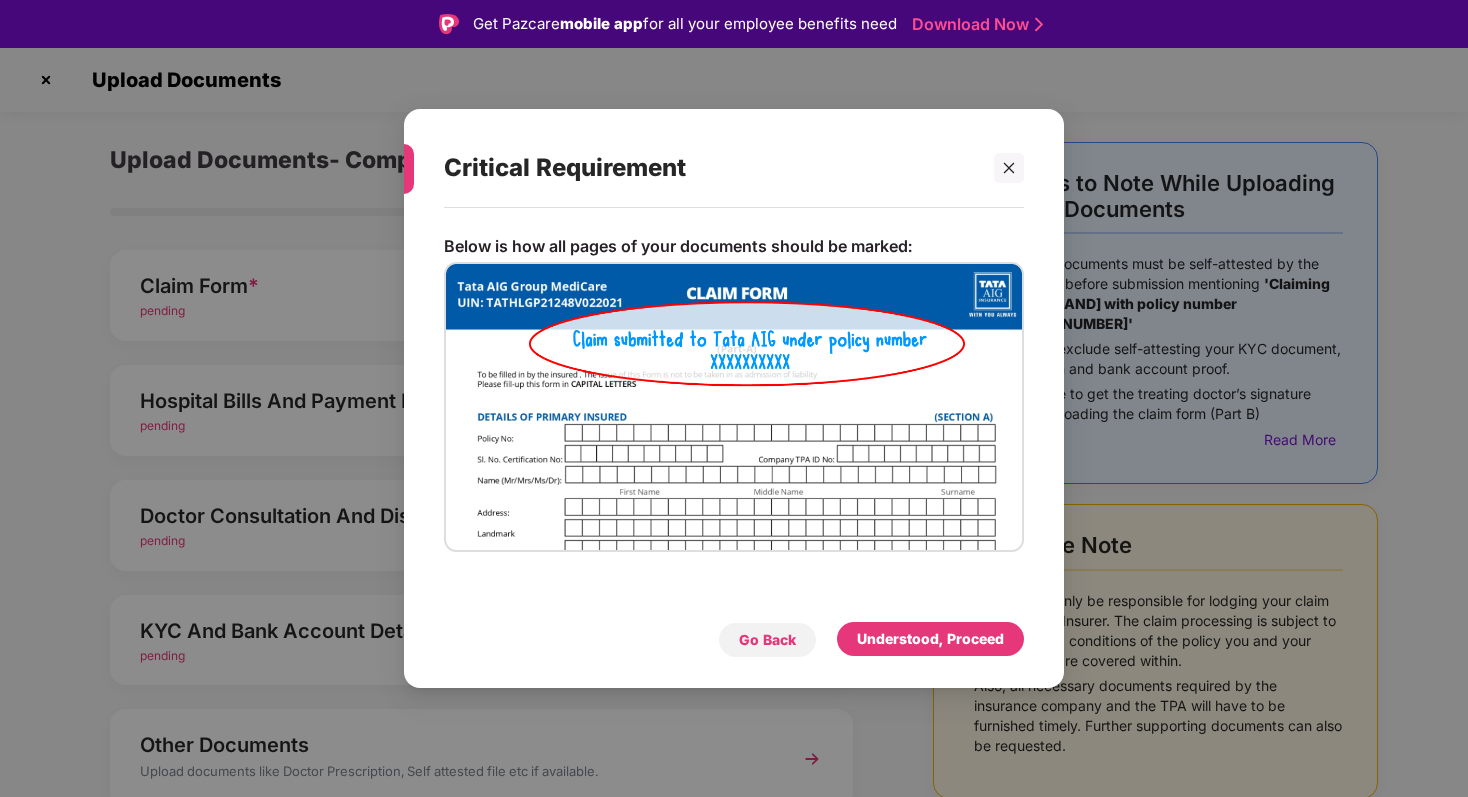 click on "Go Back" at bounding box center [767, 640] 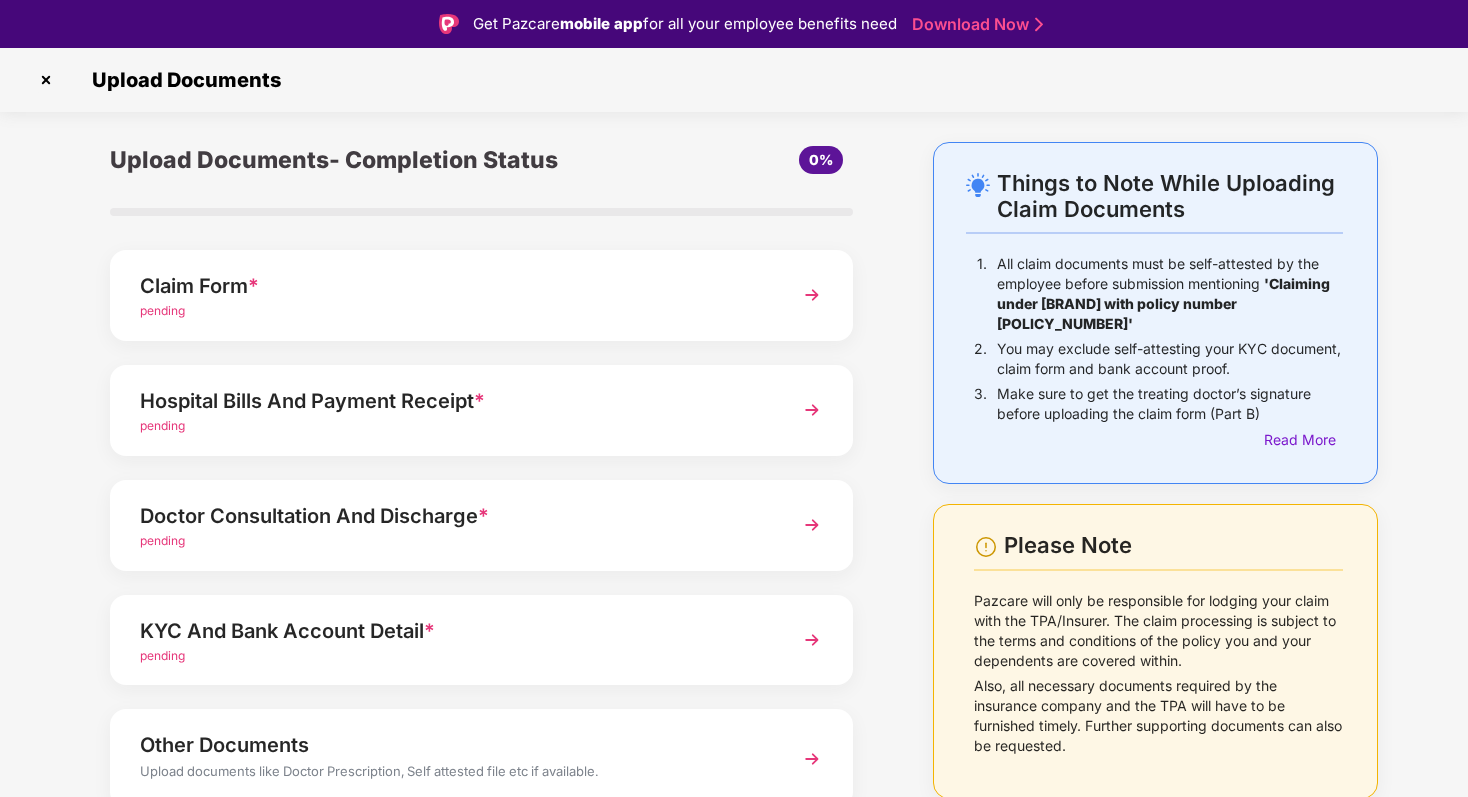 click on "Claim Form * pending" at bounding box center [481, 295] 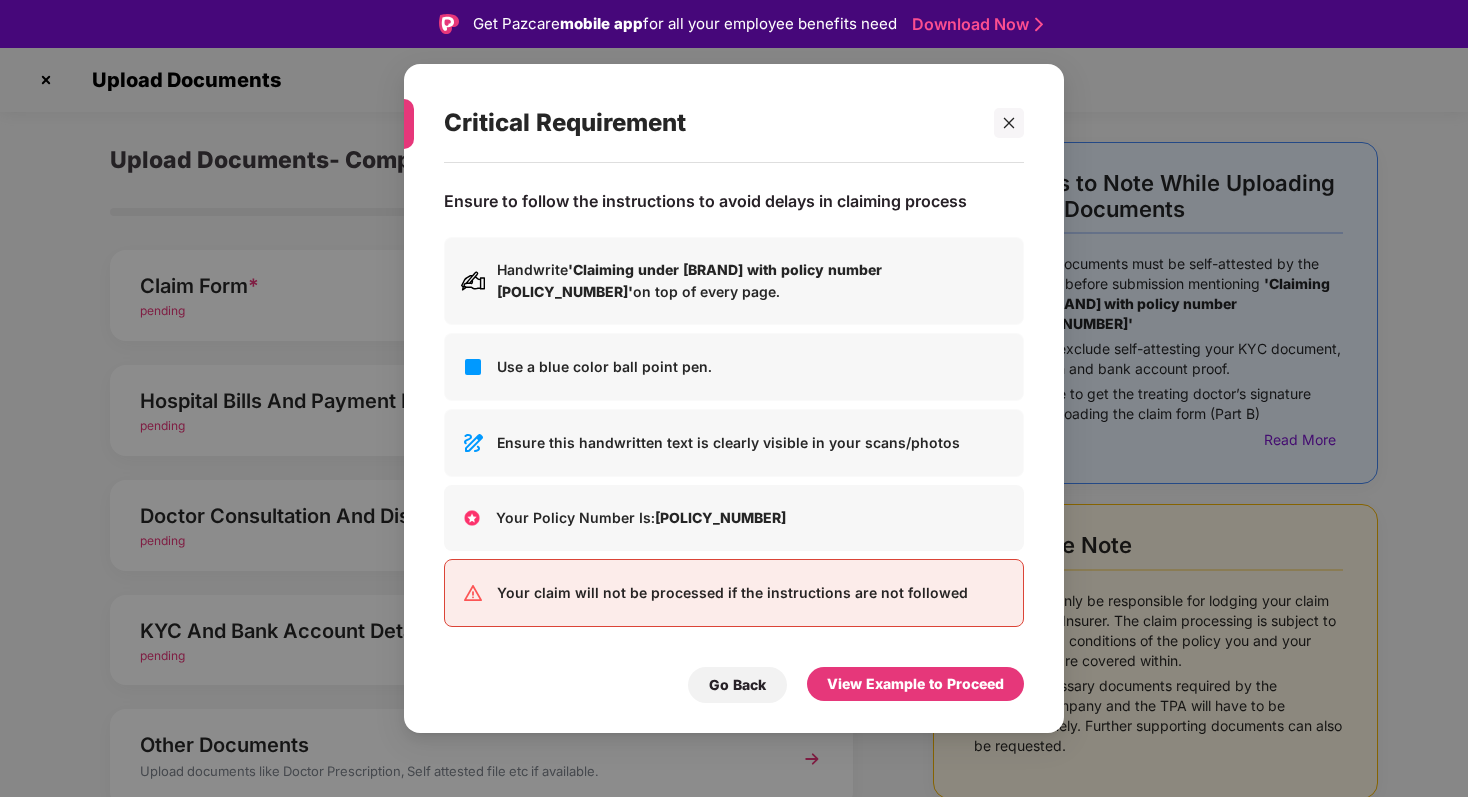 click on "Critical Requirement Ensure to follow the instructions to avoid delays in claiming process Handwrite  'Claiming under Tata AIG with policy number [POLICY_NUMBER]'  on top of every page. Use a blue color ball point pen. Ensure this handwritten text is clearly visible in your scans/photos Your Policy Number Is:  [POLICY_NUMBER] Your claim will not be processed if the instructions are not followed Go Back View Example to Proceed" at bounding box center (734, 398) 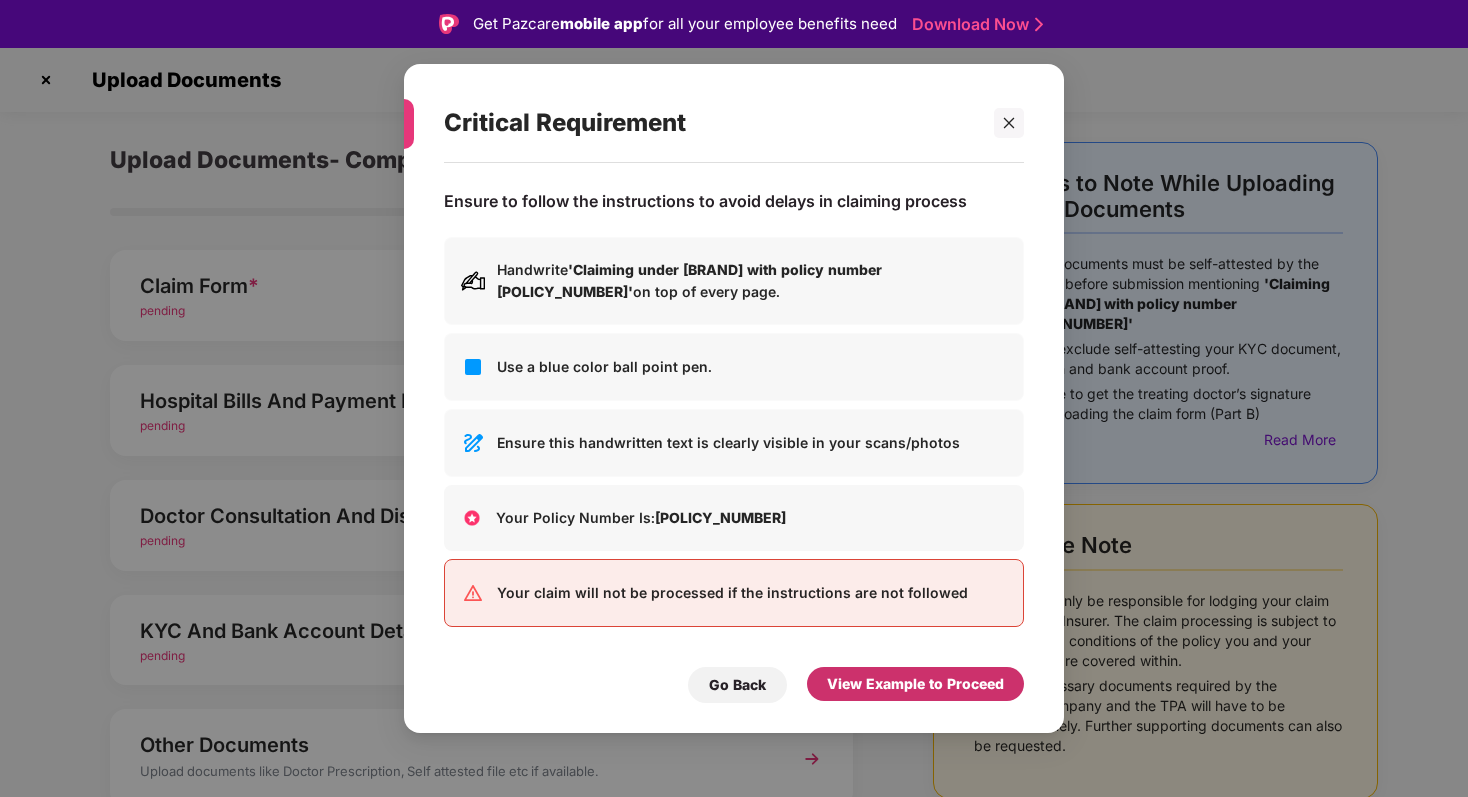 click on "View Example to Proceed" at bounding box center (915, 684) 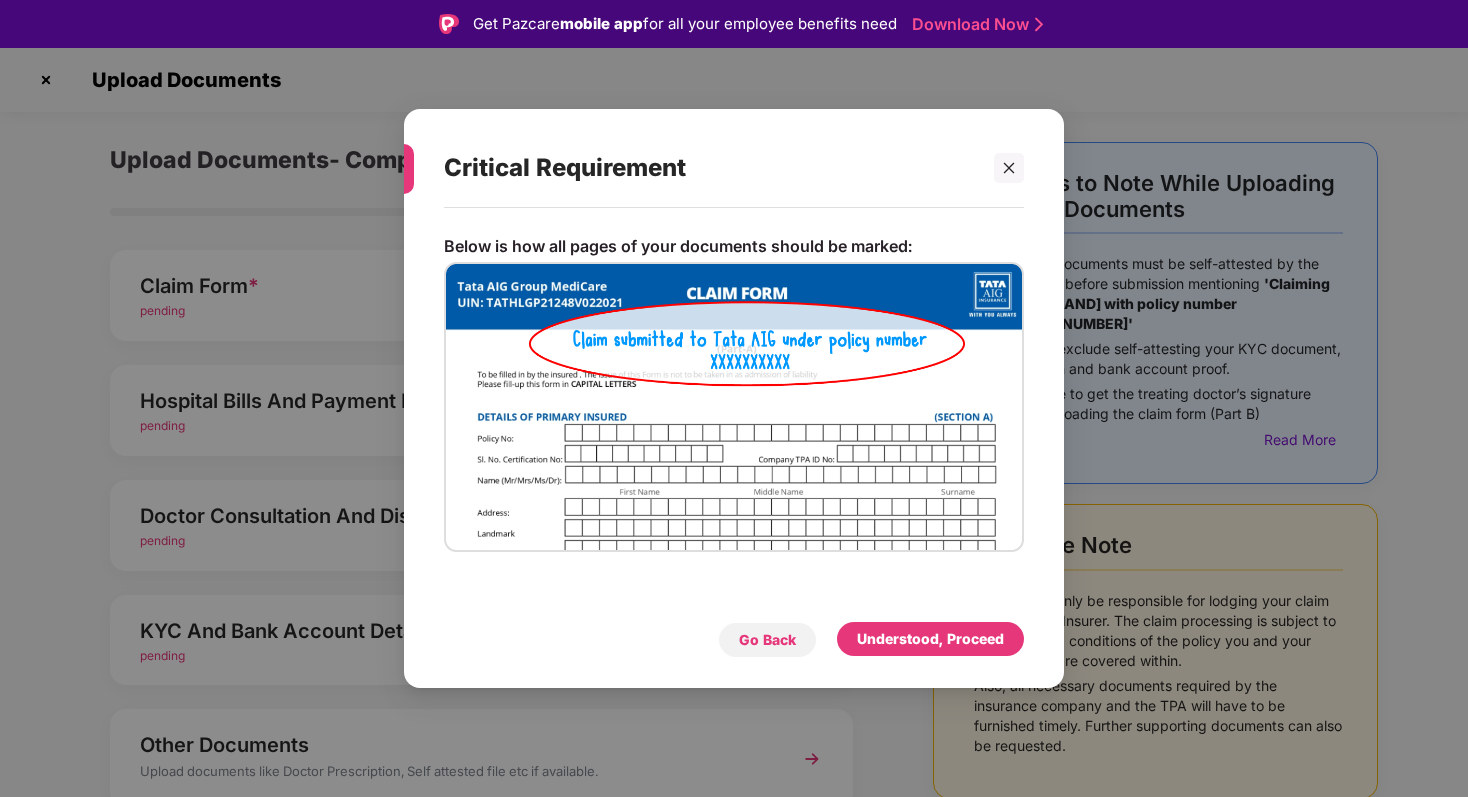 click on "Go Back" at bounding box center (767, 640) 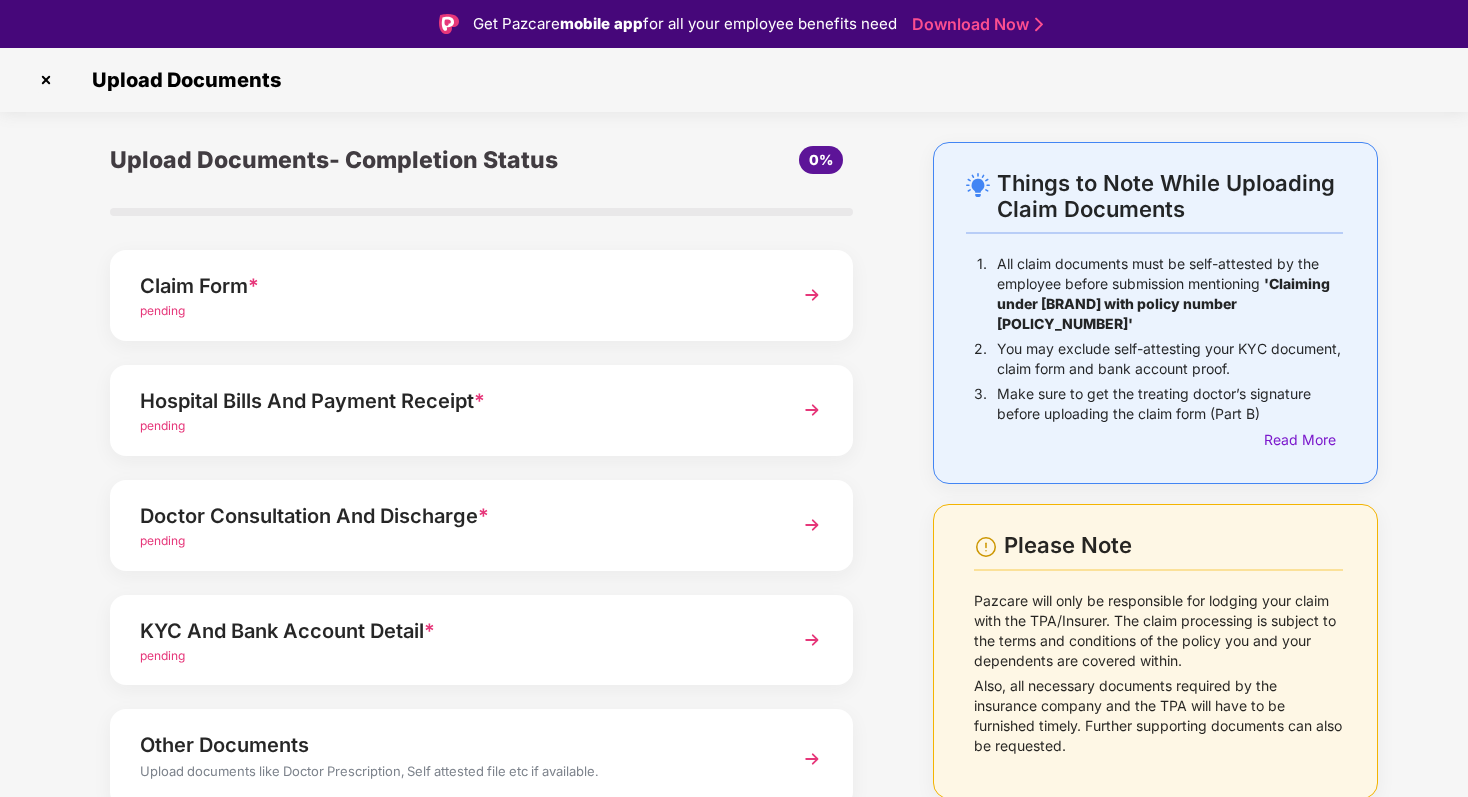 click at bounding box center [812, 295] 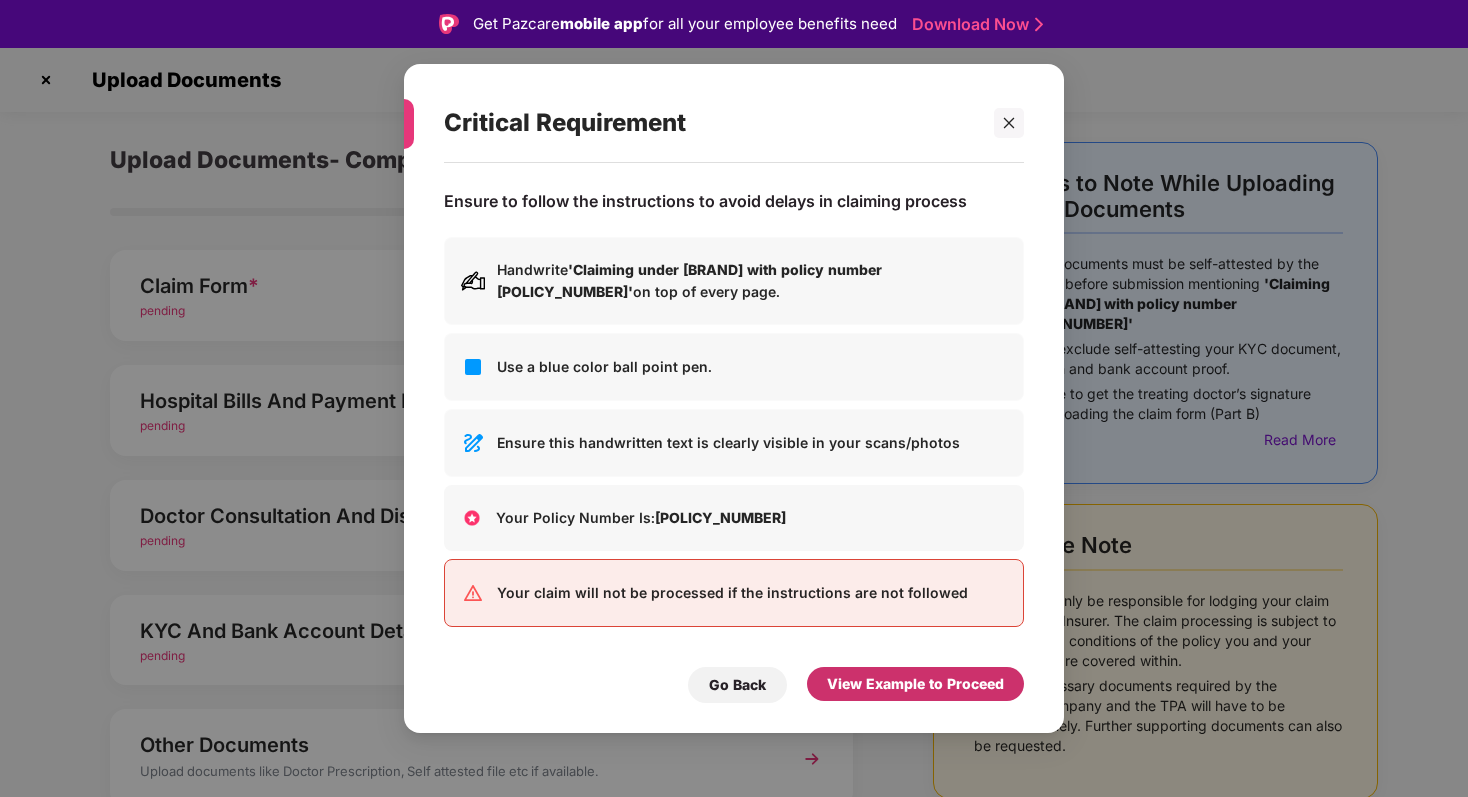 click on "View Example to Proceed" at bounding box center [915, 684] 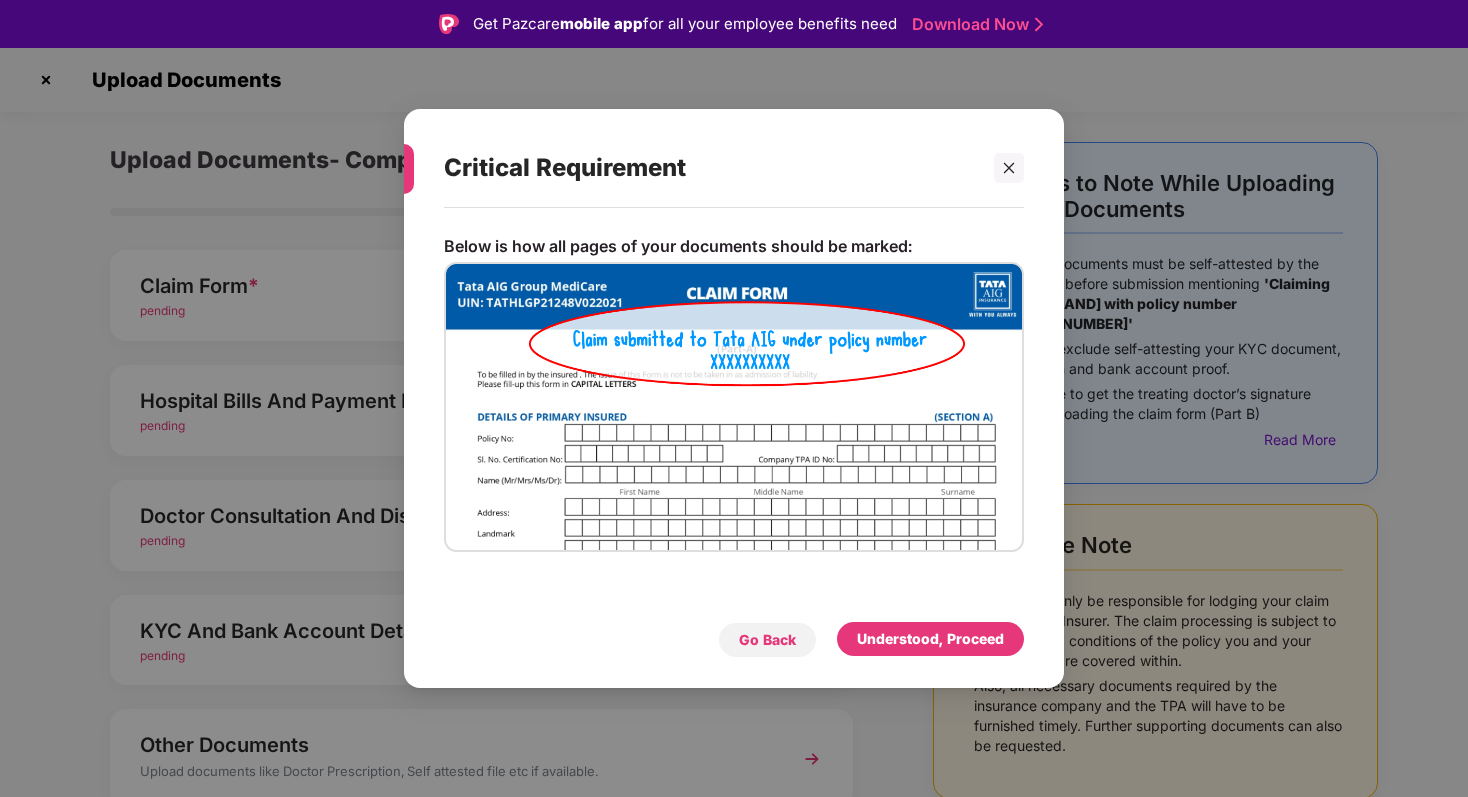 click on "Go Back" at bounding box center [767, 640] 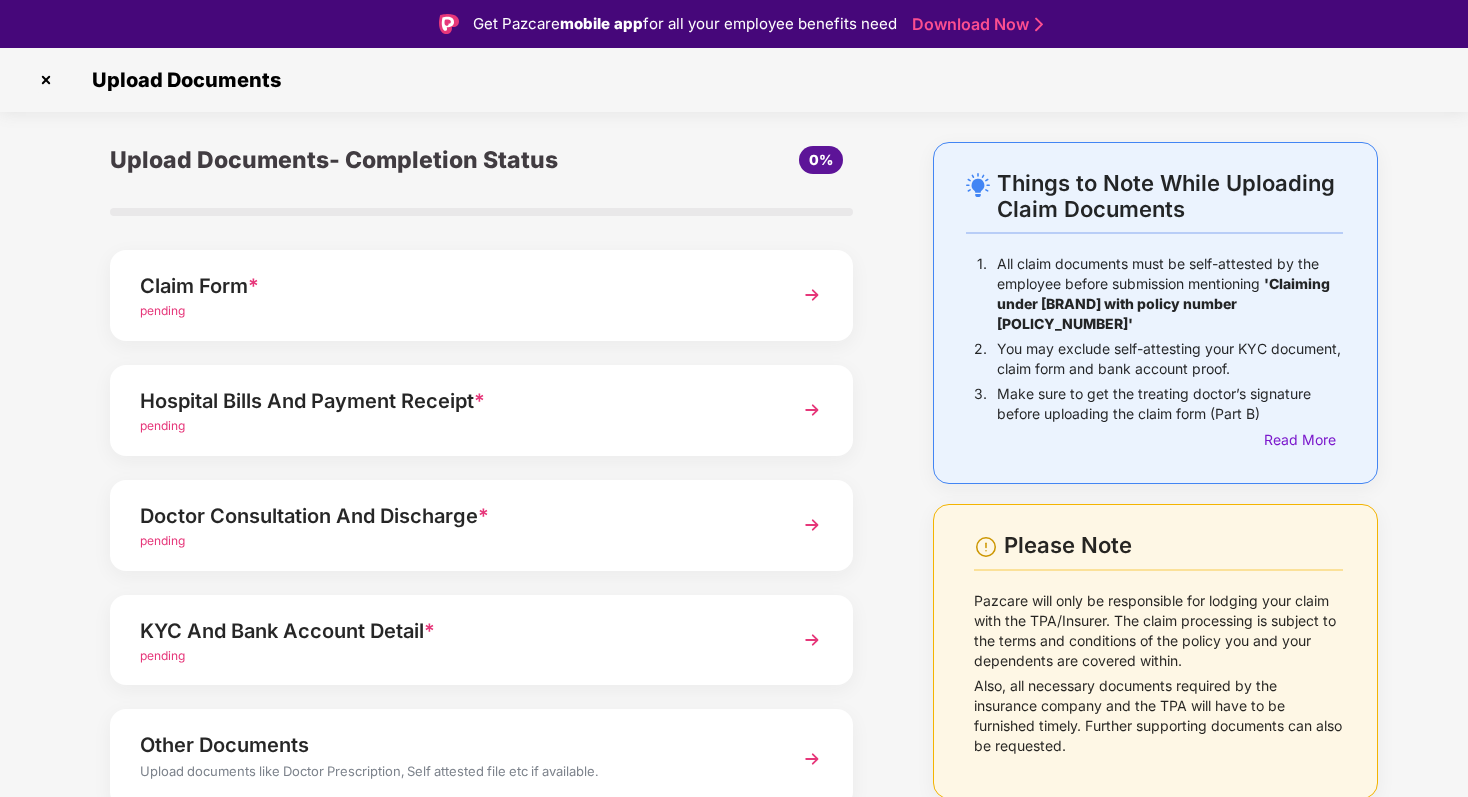 click at bounding box center [812, 295] 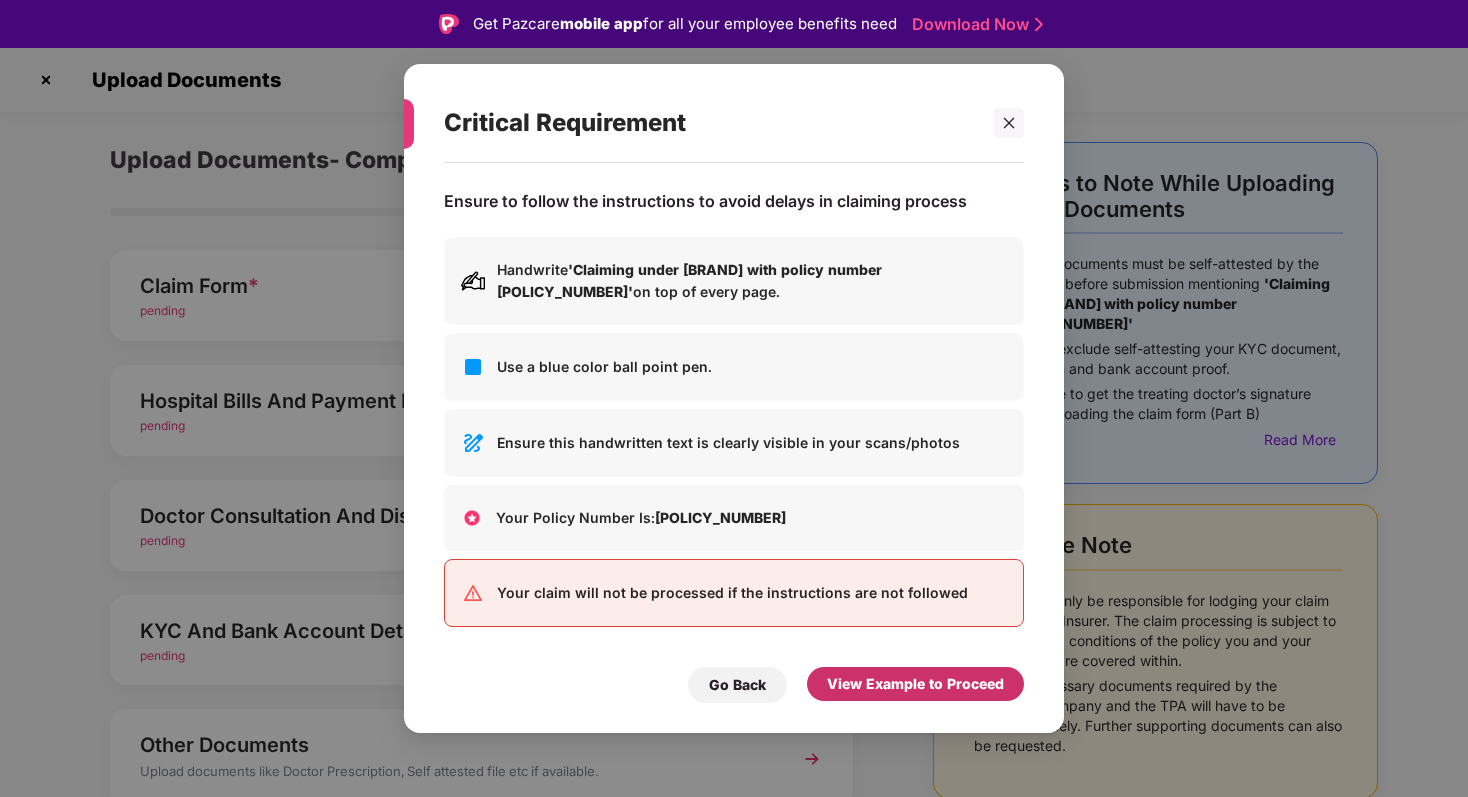 click on "View Example to Proceed" at bounding box center [915, 684] 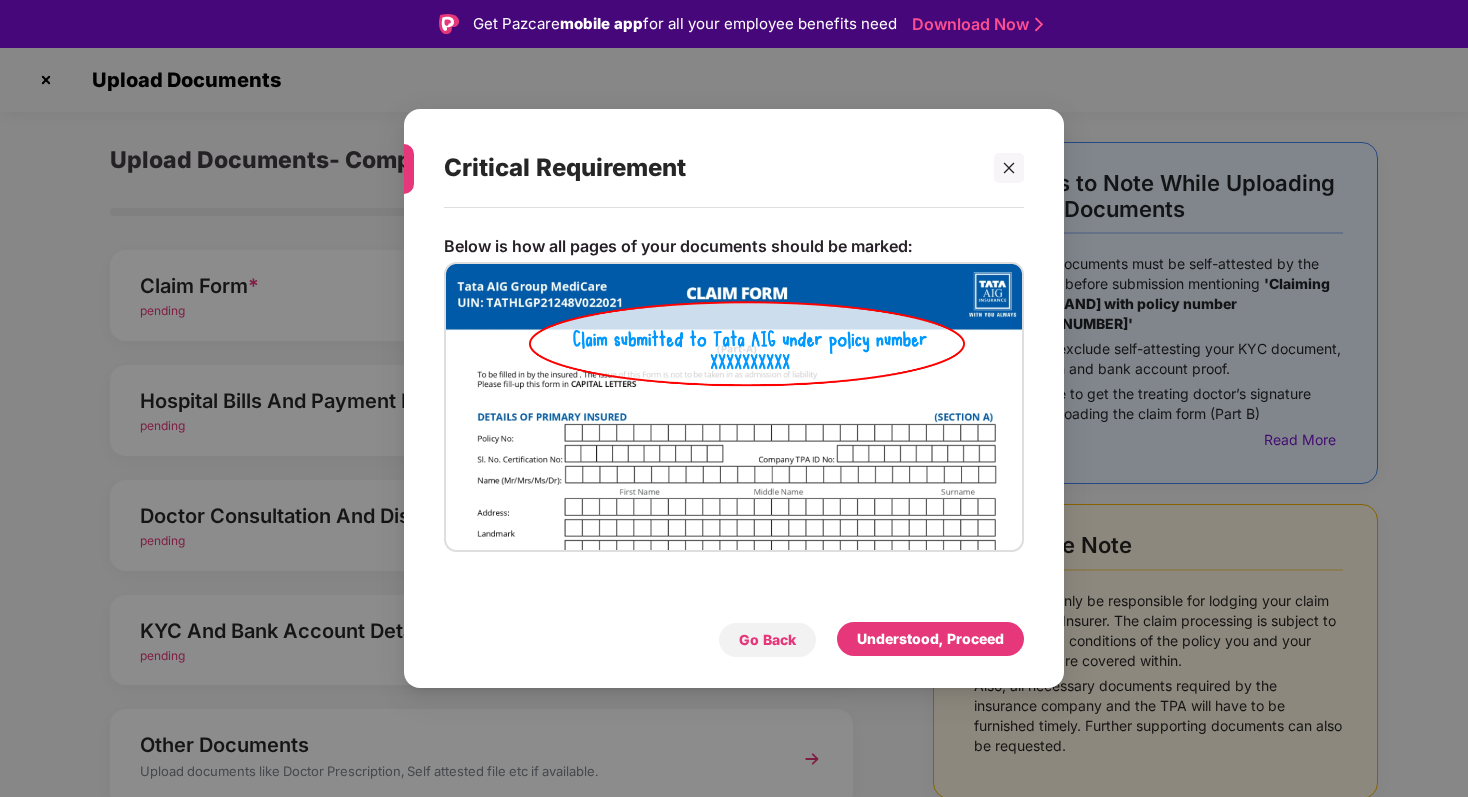 click on "Go Back" at bounding box center [767, 640] 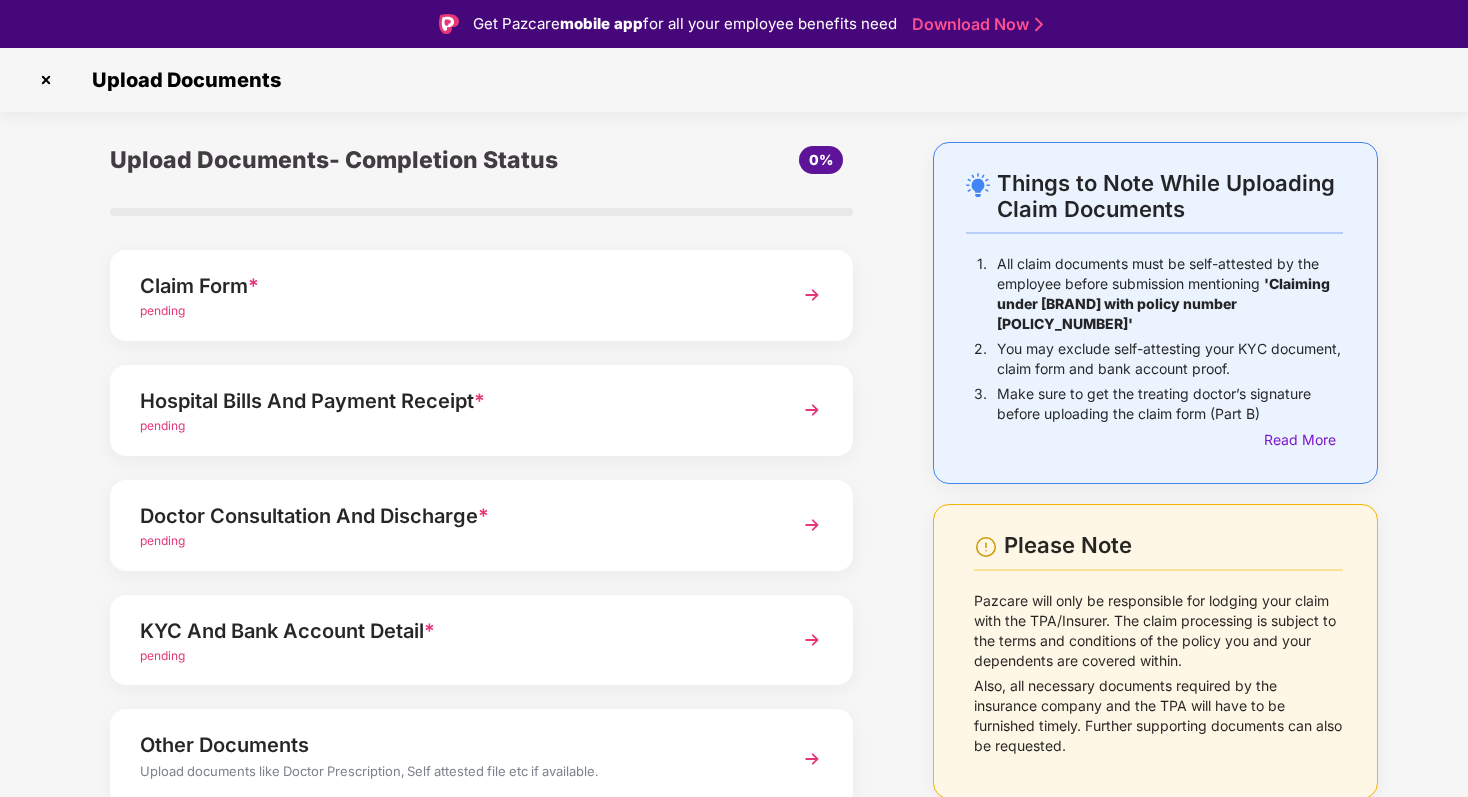 click on "Claim Form * pending" at bounding box center (481, 295) 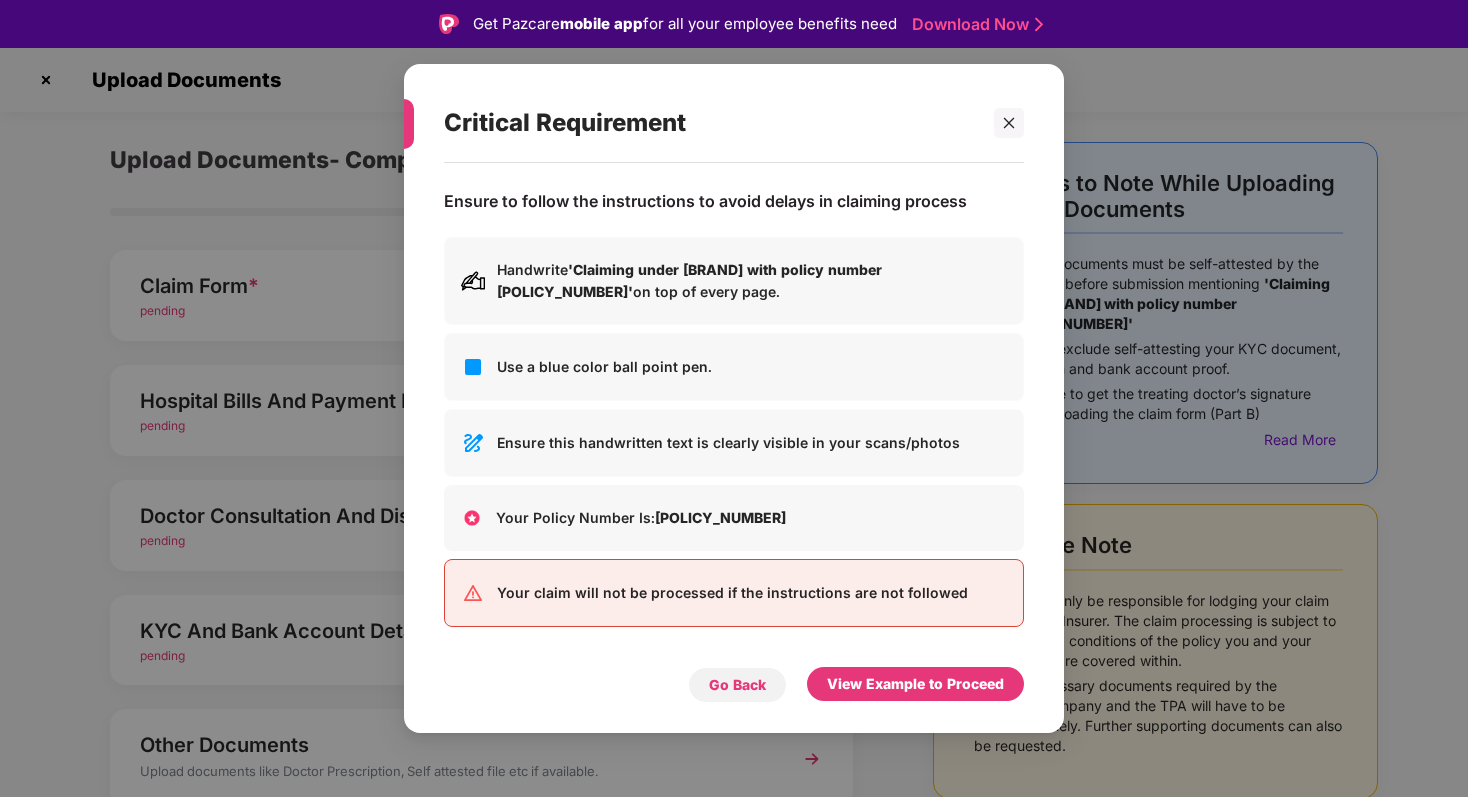 click on "Go Back" at bounding box center [737, 685] 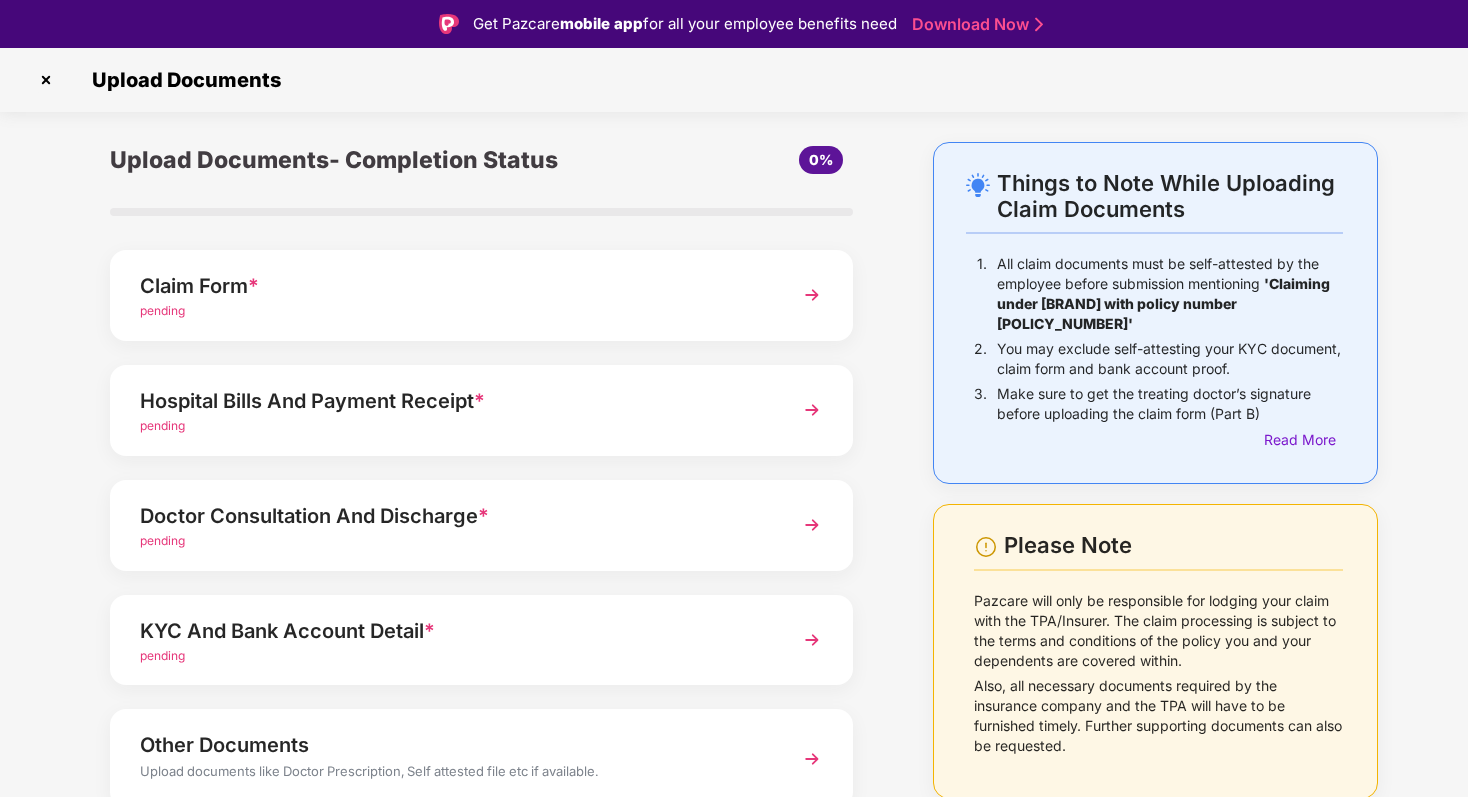 click at bounding box center [46, 80] 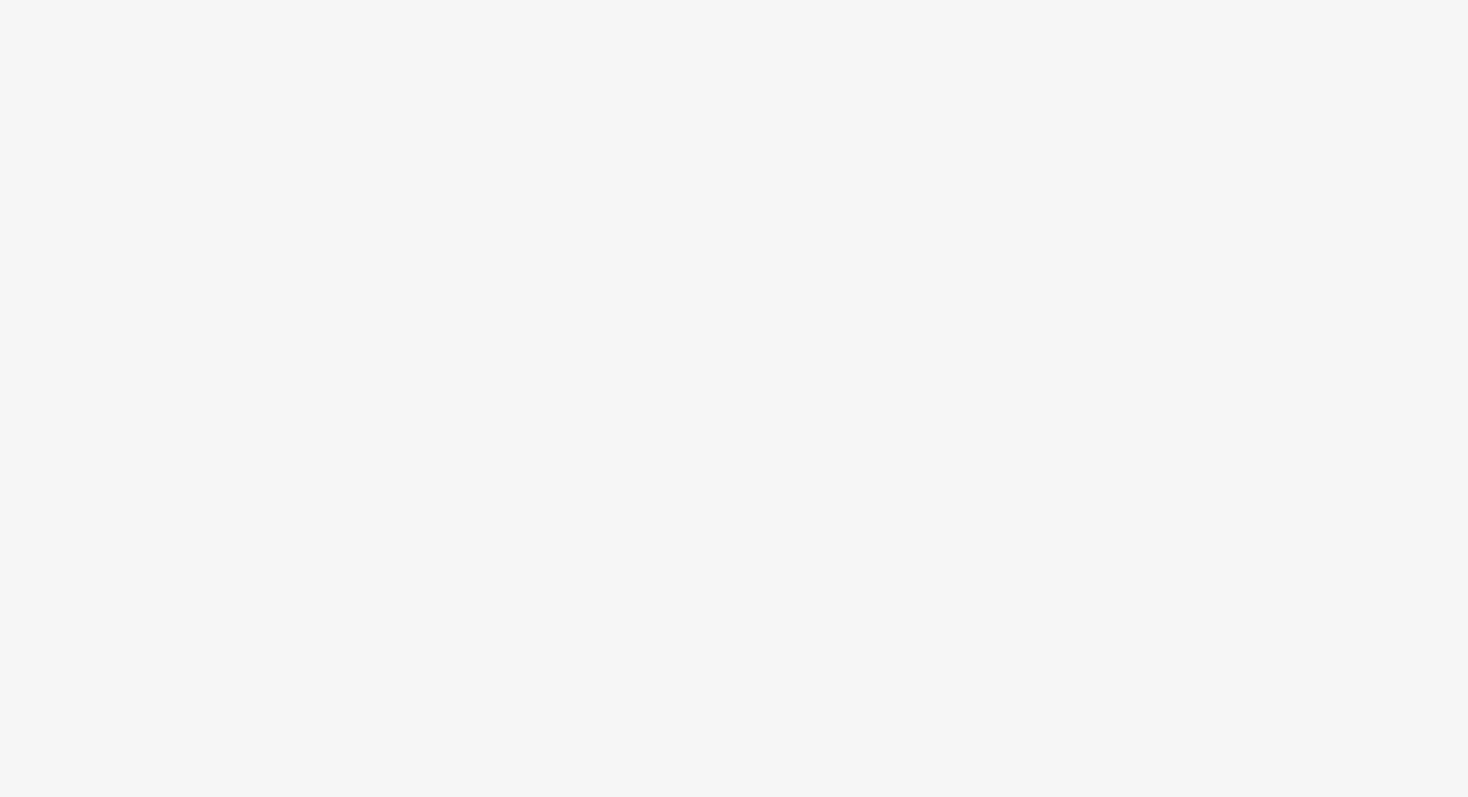scroll, scrollTop: 0, scrollLeft: 0, axis: both 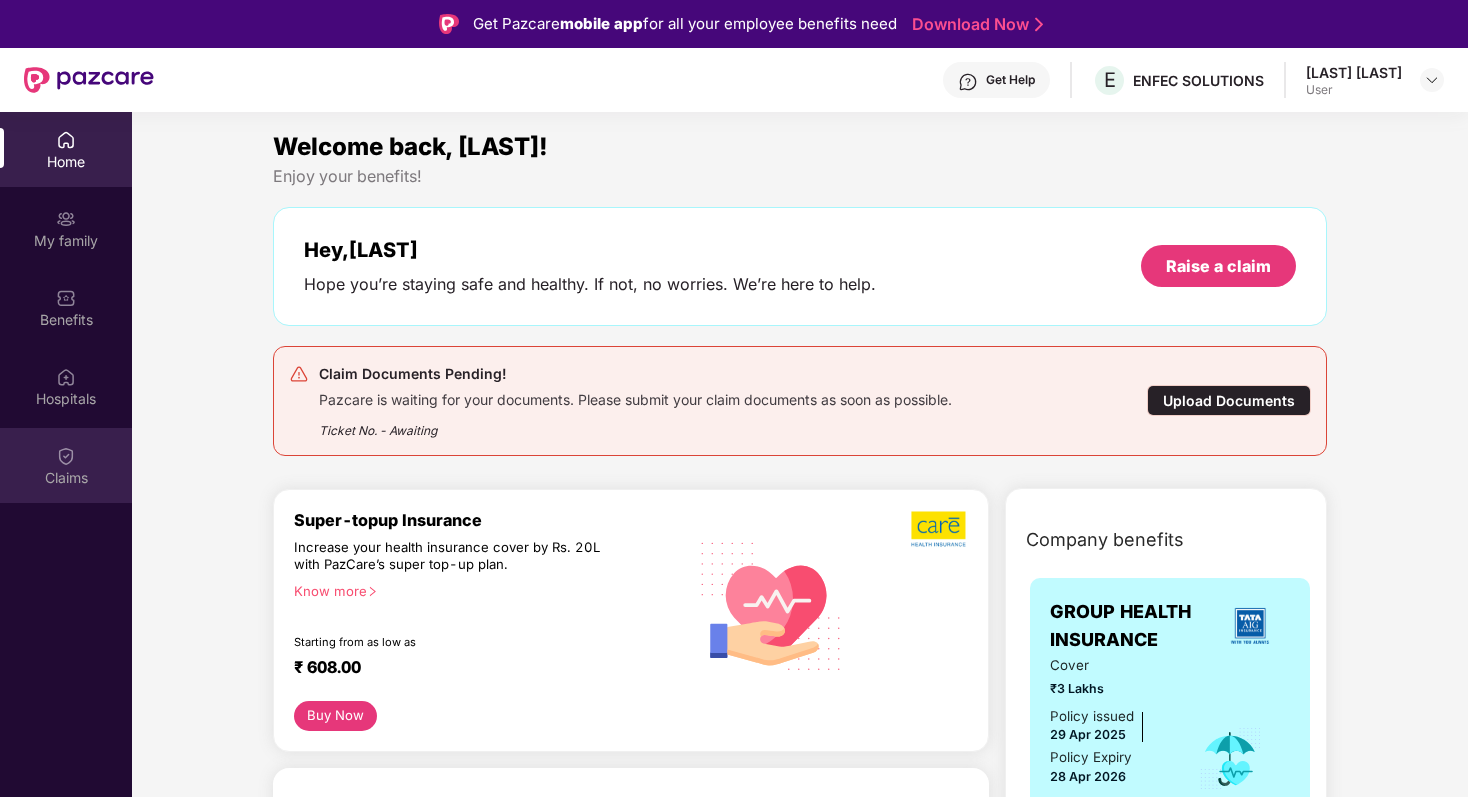 click on "Claims" at bounding box center [66, 478] 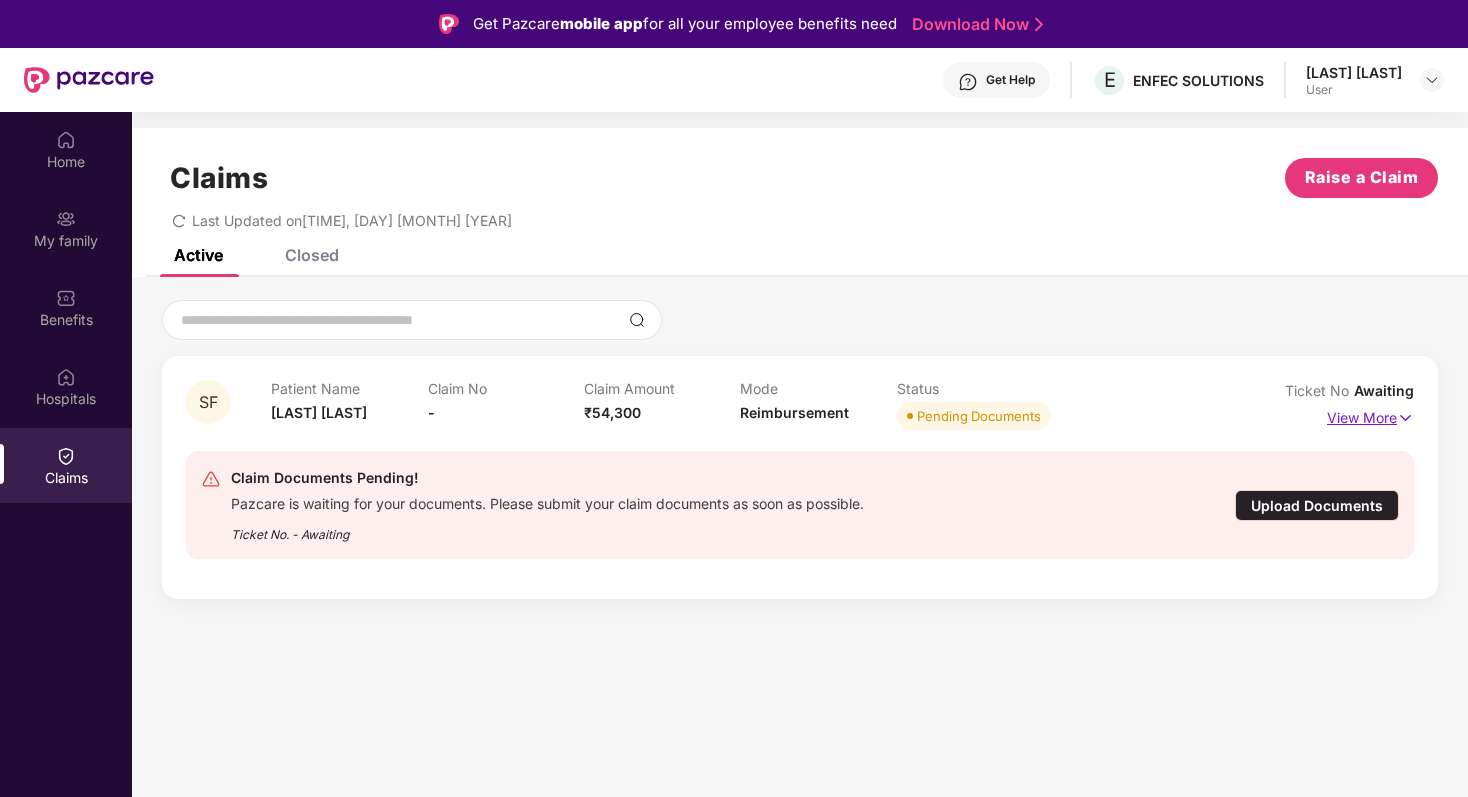 click at bounding box center (1405, 418) 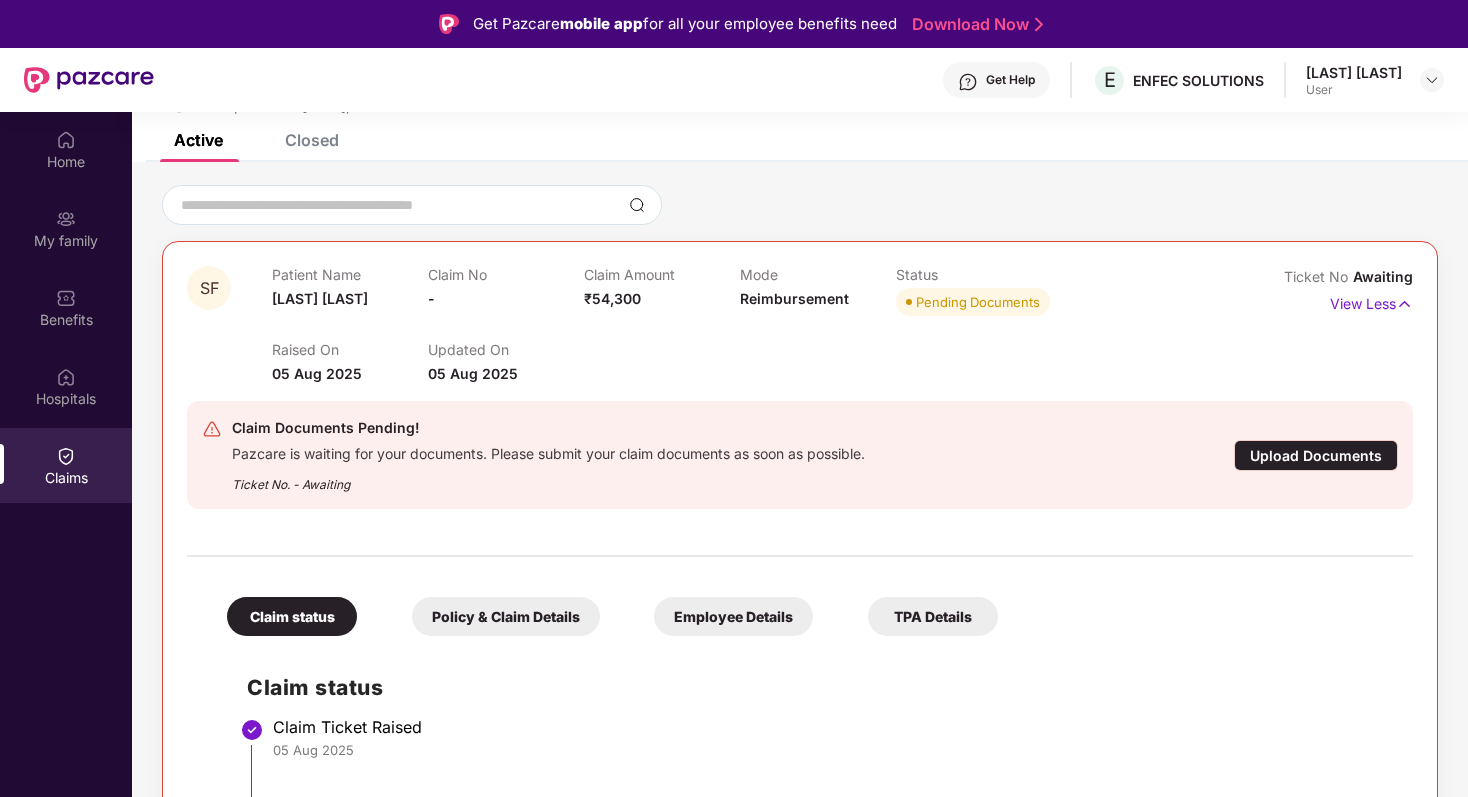 scroll, scrollTop: 115, scrollLeft: 0, axis: vertical 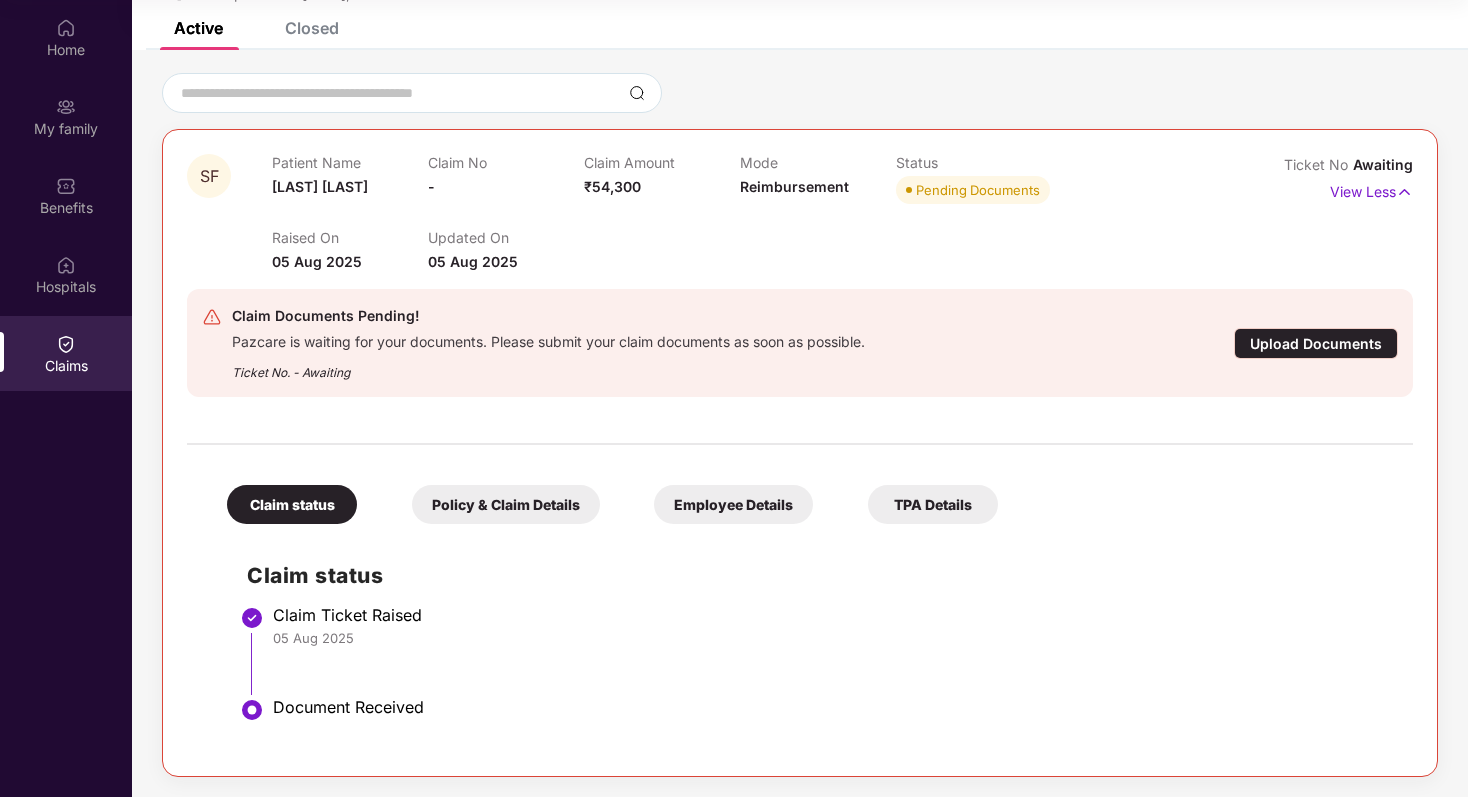 click on "Policy & Claim Details" at bounding box center (506, 504) 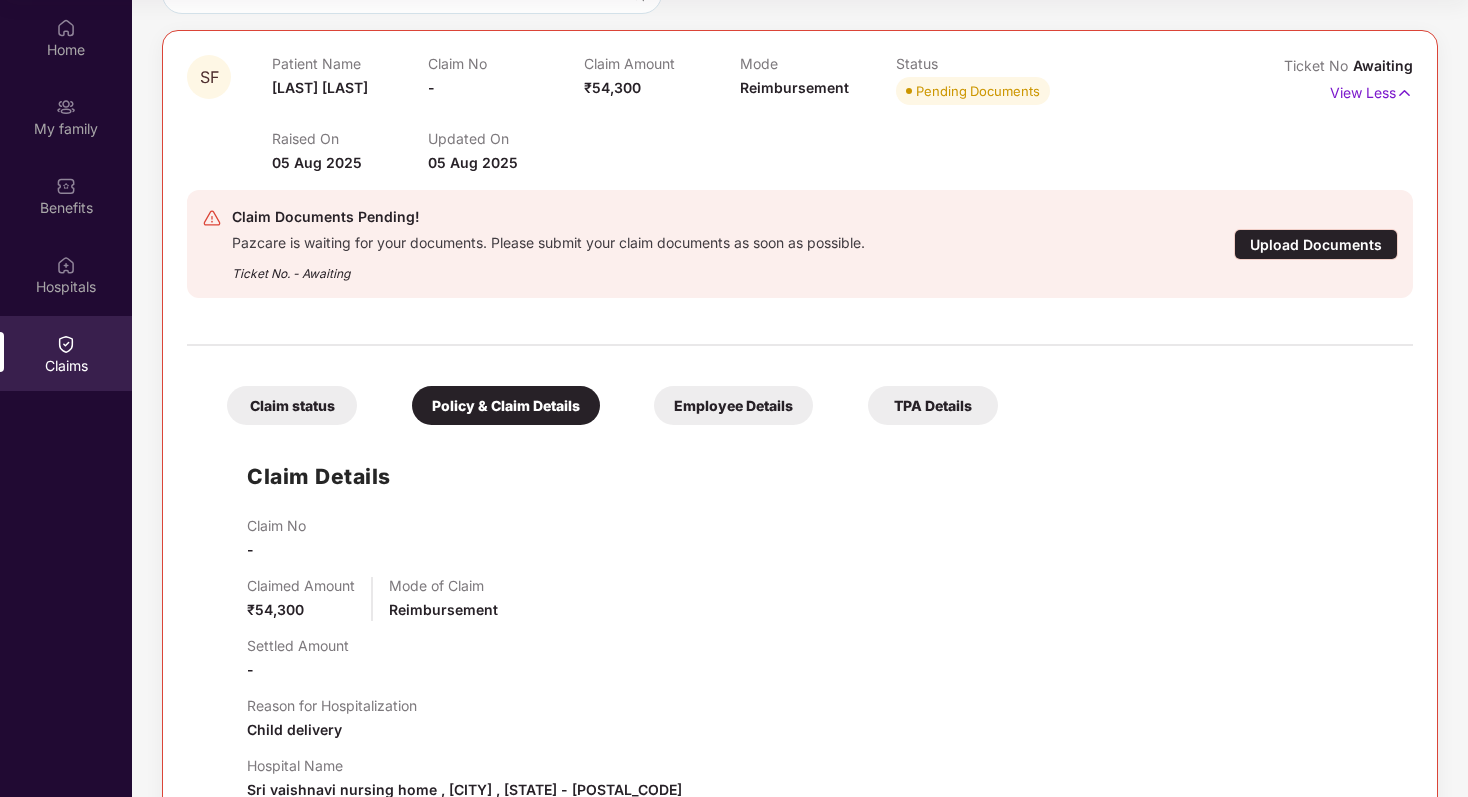 scroll, scrollTop: 287, scrollLeft: 0, axis: vertical 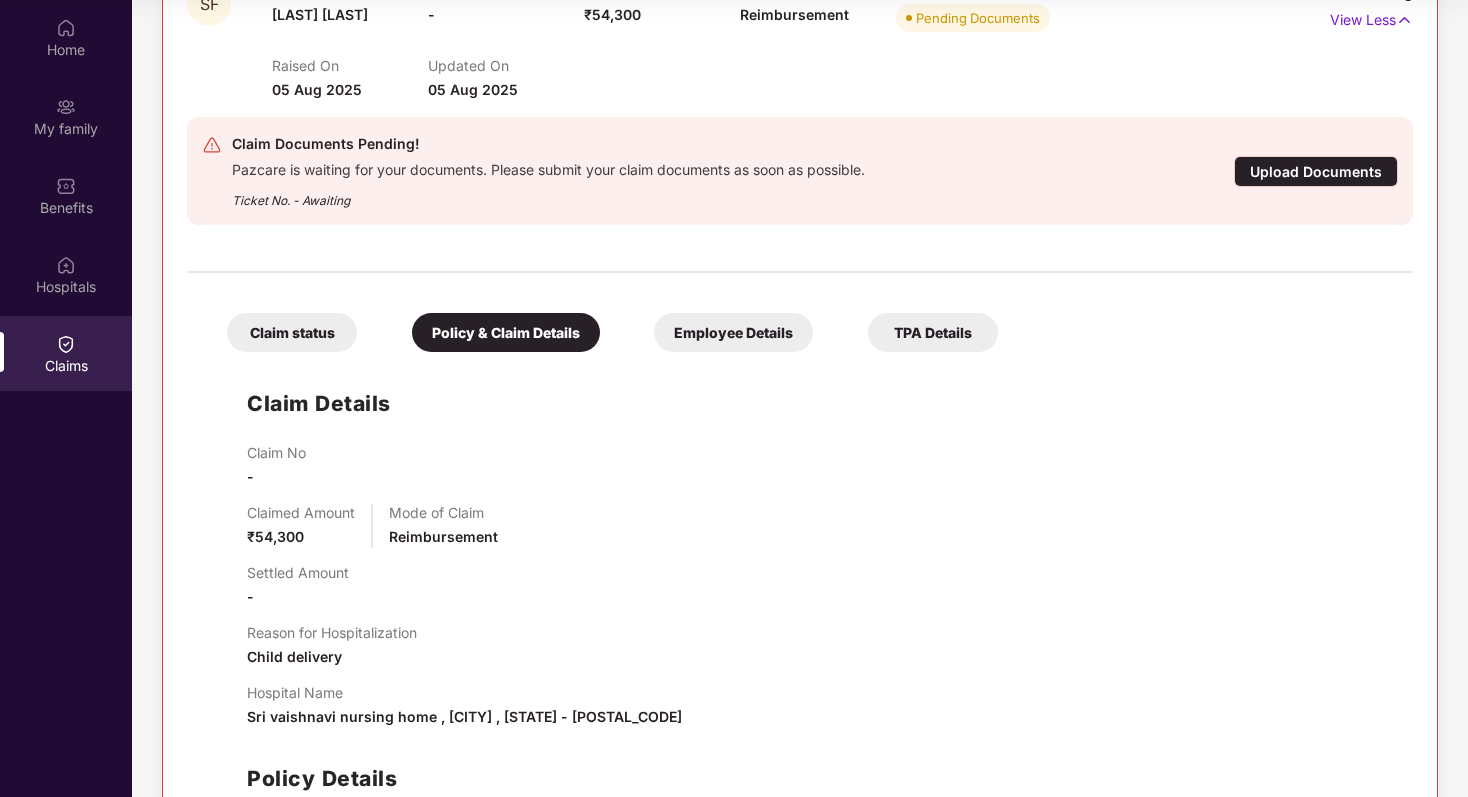 click on "Employee Details" at bounding box center (733, 332) 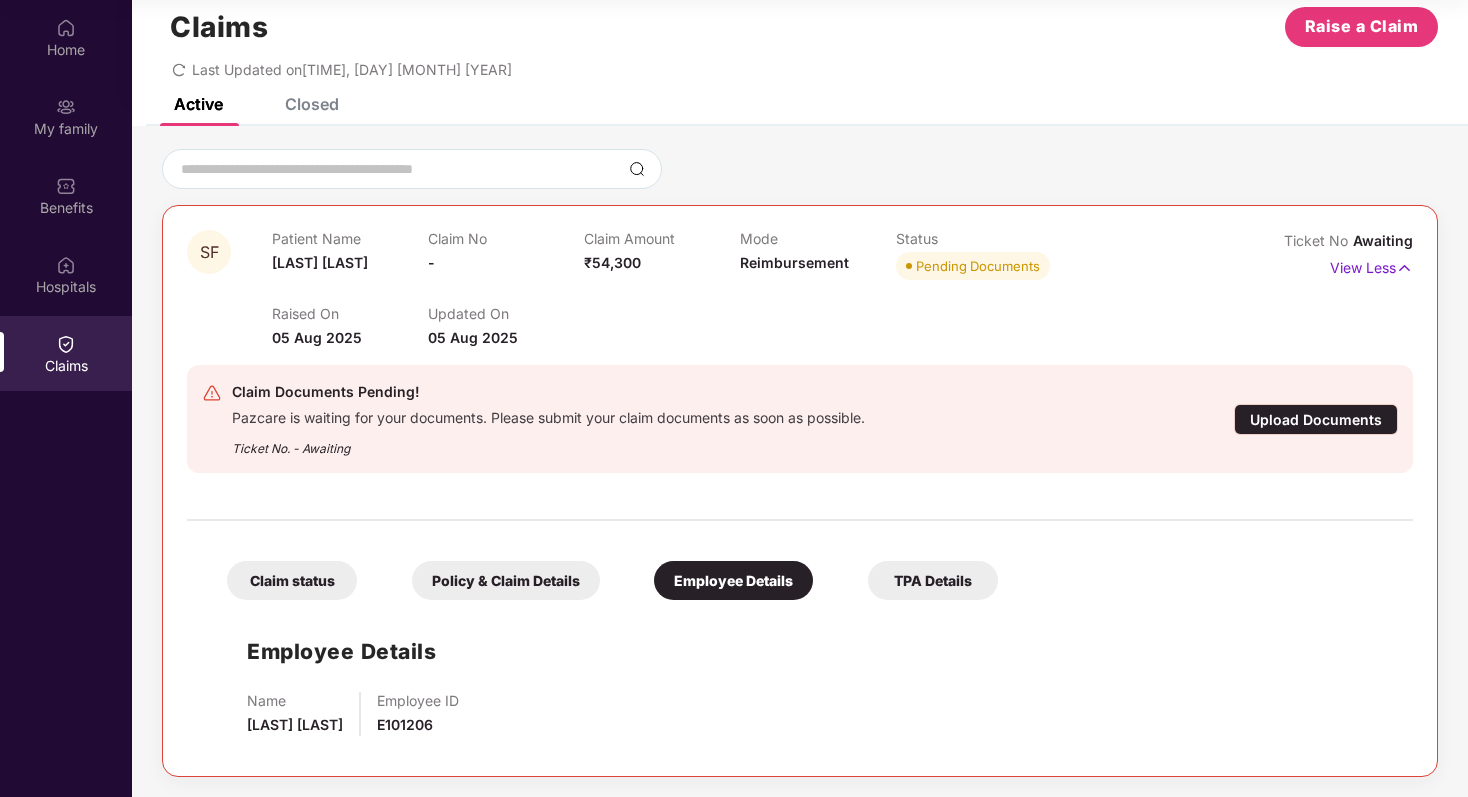click on "Policy & Claim Details" at bounding box center (506, 580) 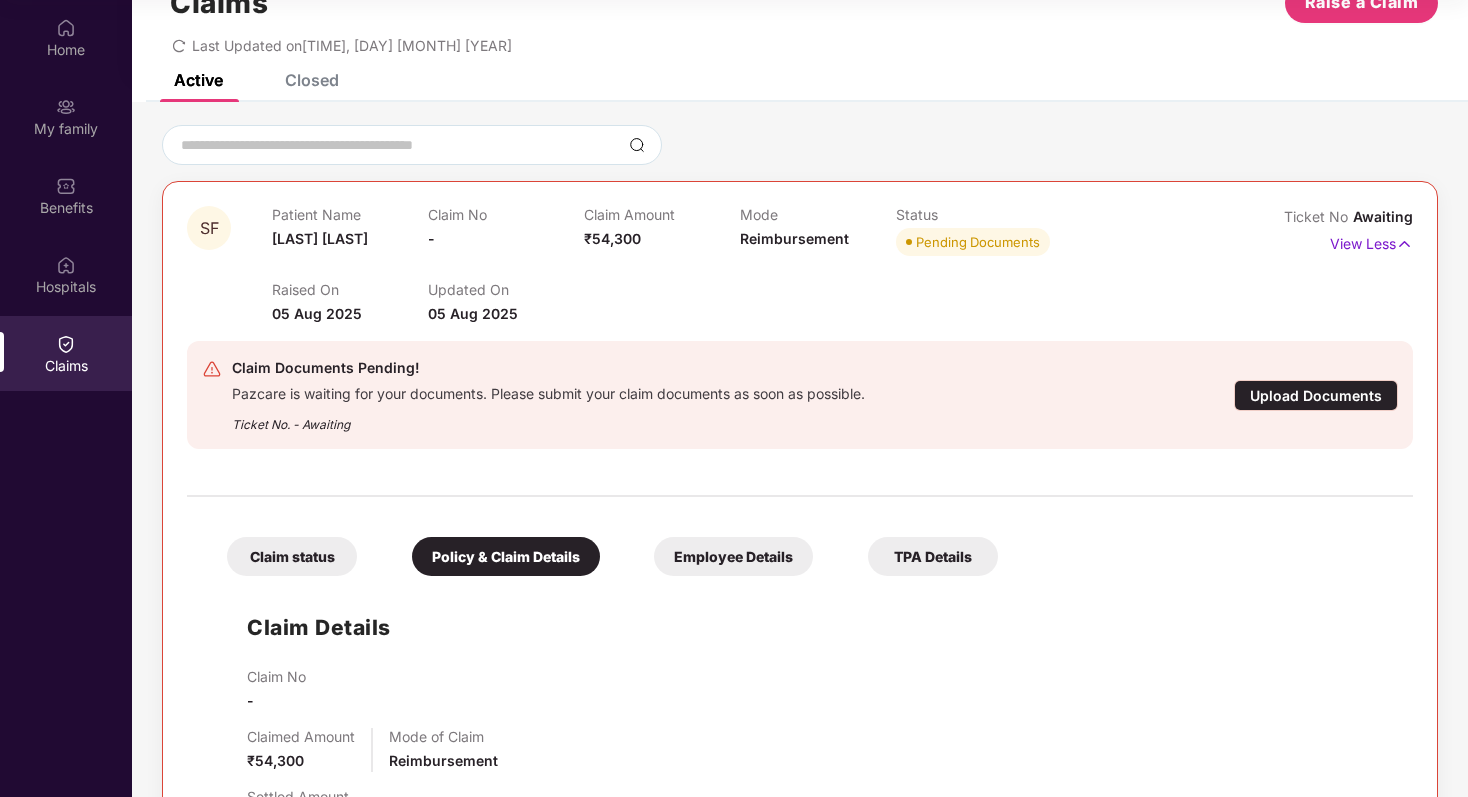 scroll, scrollTop: 51, scrollLeft: 0, axis: vertical 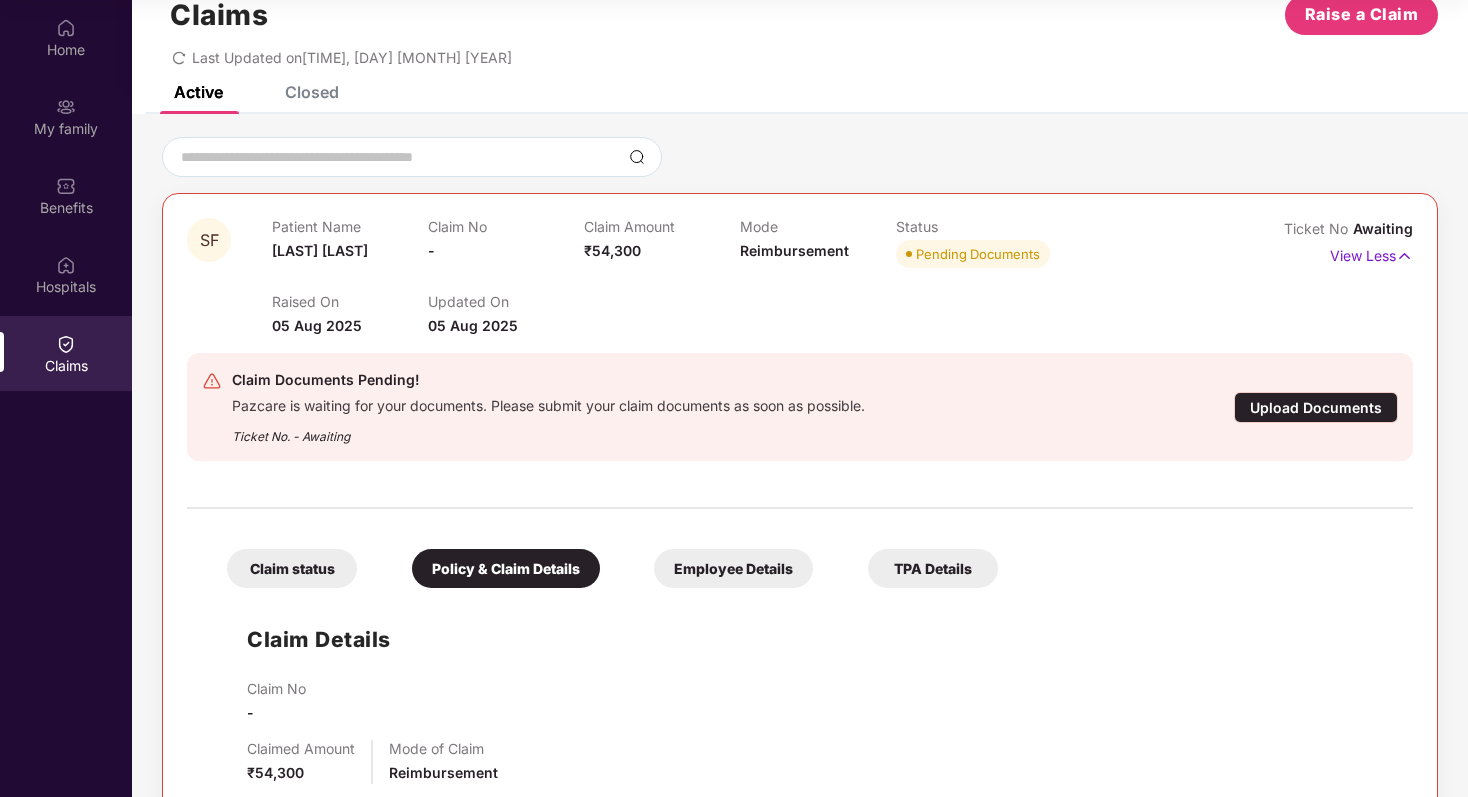click on "Claim status Policy & Claim Details Employee Details TPA Details Claim Details Claim No - Claimed Amount ₹54,300 Mode of Claim Reimbursement Settled Amount - Reason for Hospitalization Child delivery Hospital Name Sri vaishnavi nursing home , [CITY] , [STATE] - [POSTAL_CODE] Policy Details Policy number [POLICY_NUMBER] Unique Claim ID NA Policy Name Health Insurance" at bounding box center [800, 847] 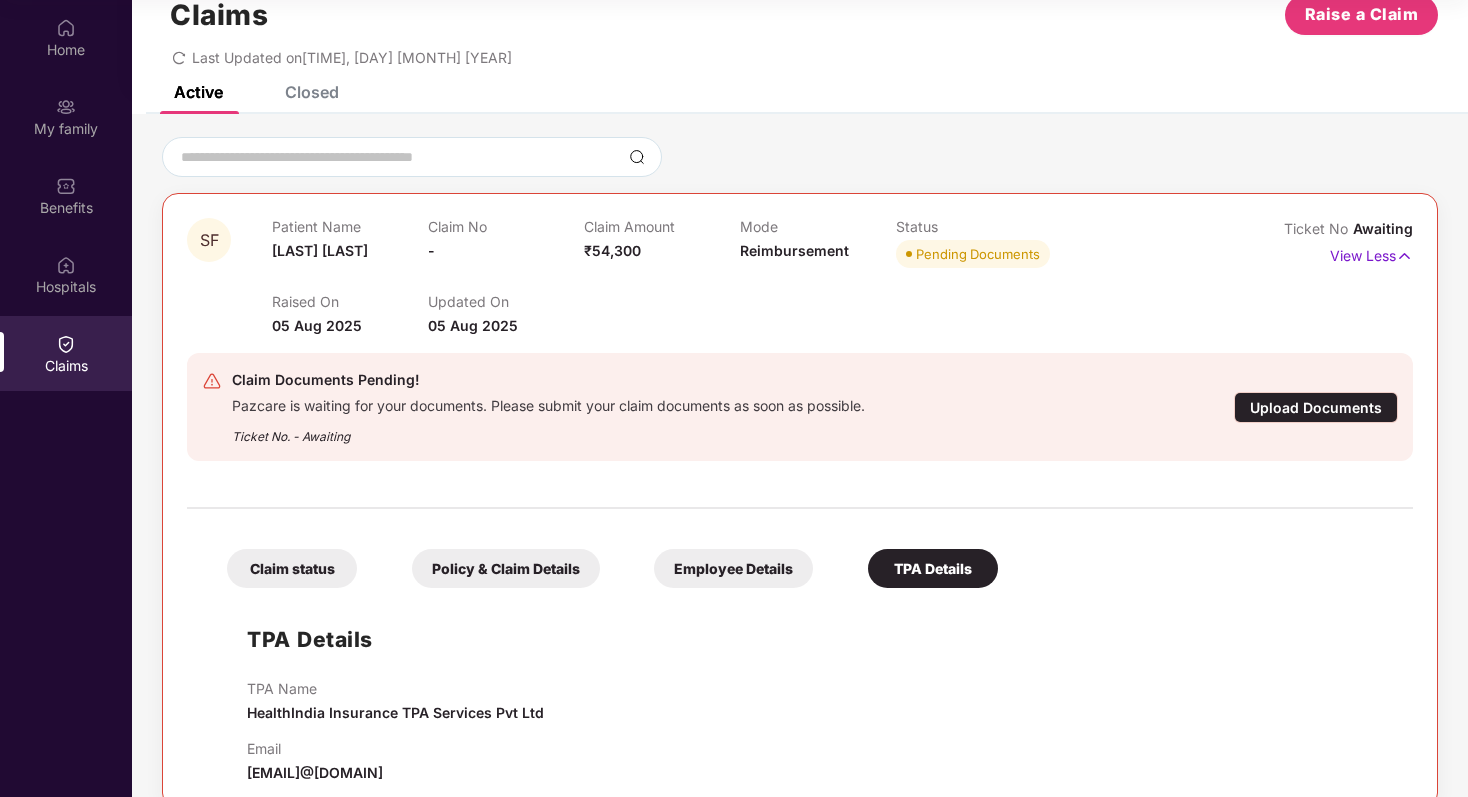 scroll, scrollTop: 83, scrollLeft: 0, axis: vertical 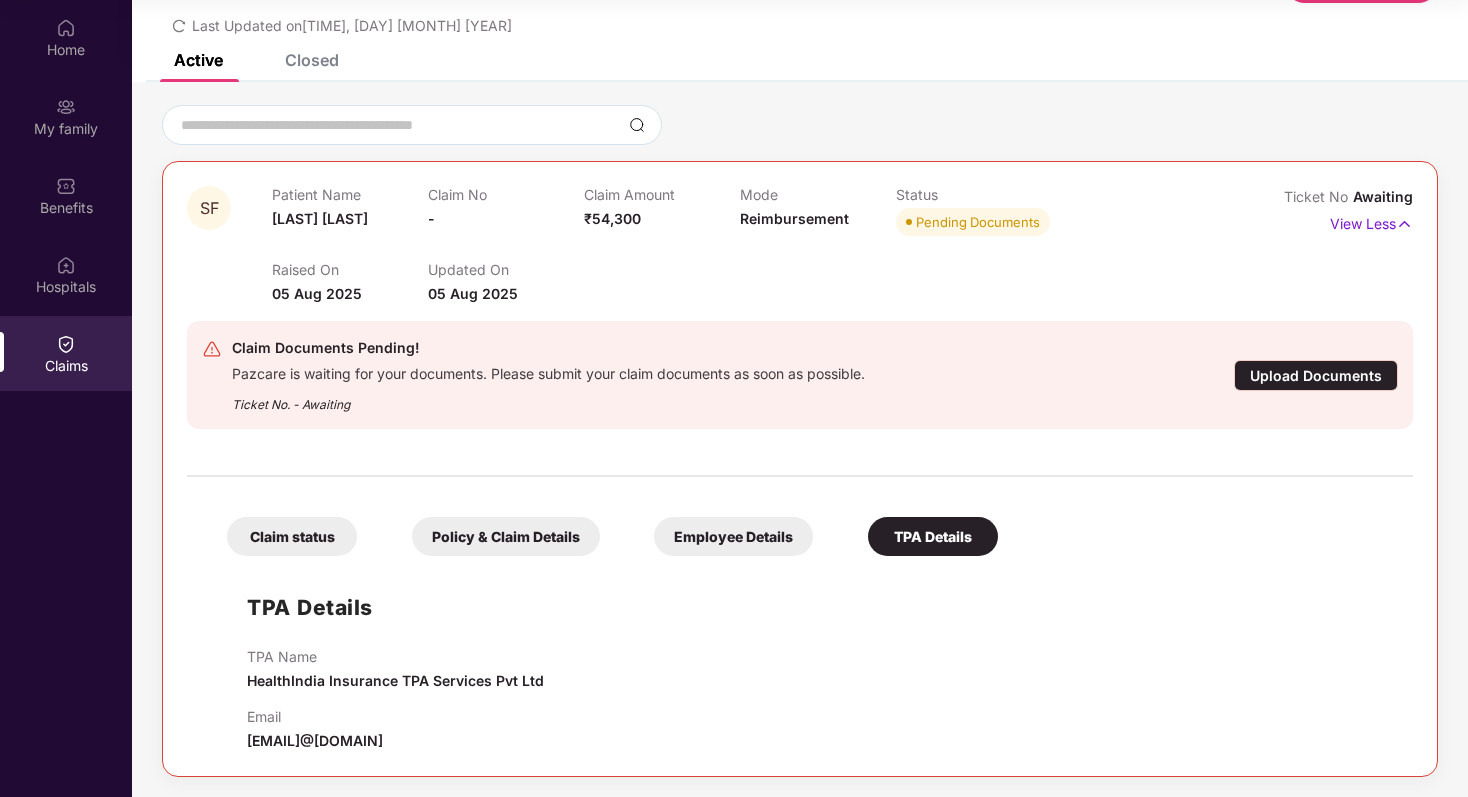 click on "Claim status" at bounding box center (292, 536) 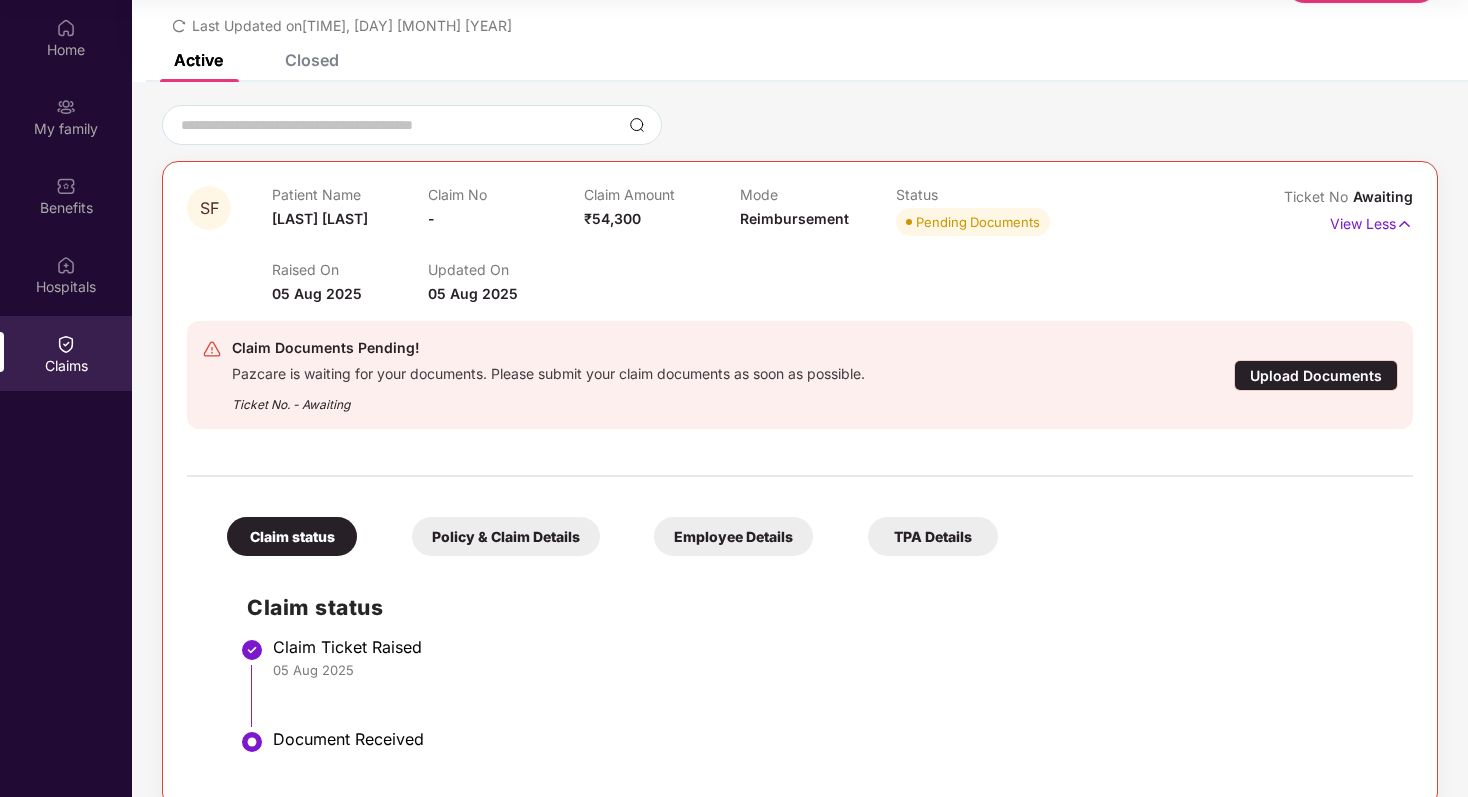 click on "Upload Documents" at bounding box center [1316, 375] 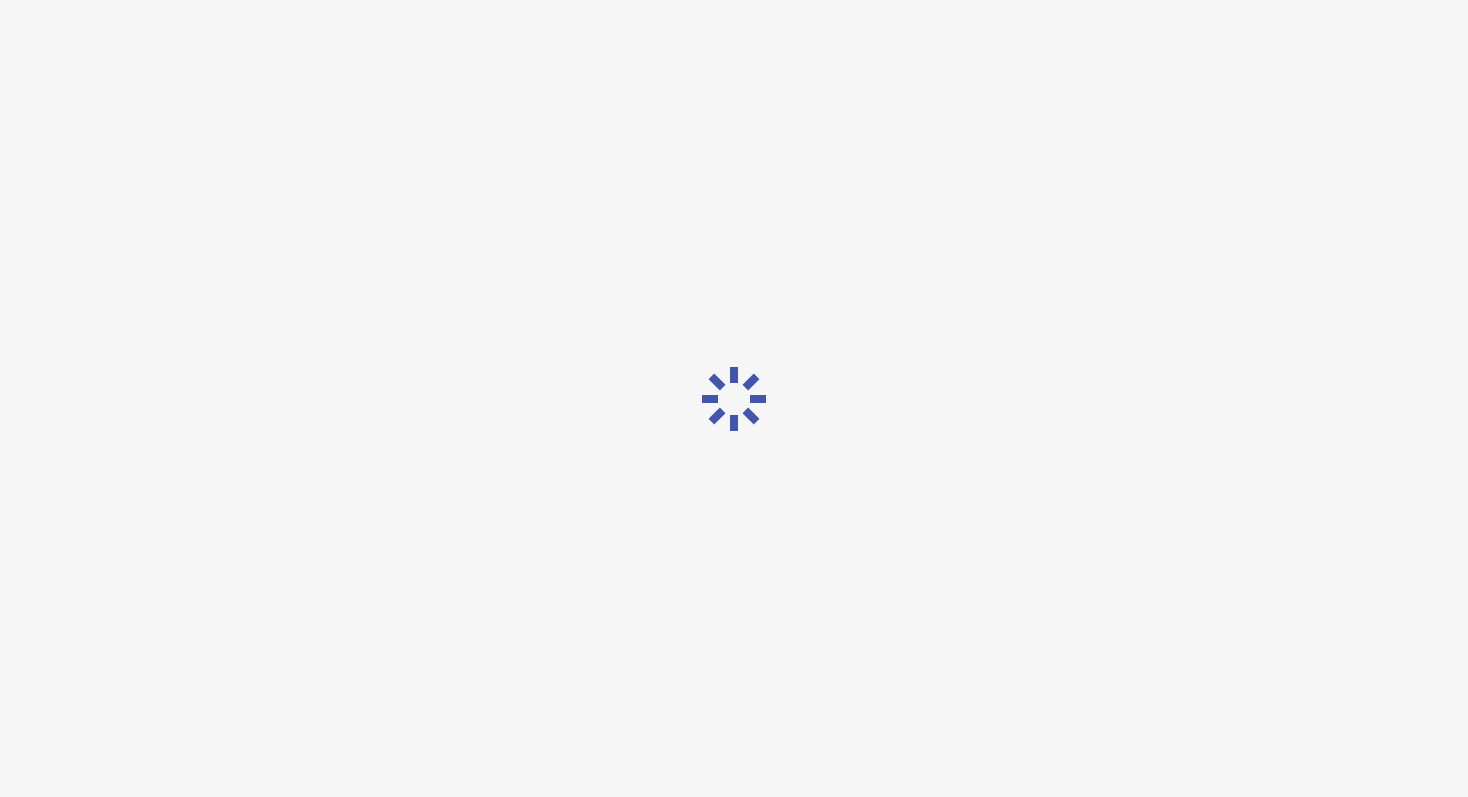 scroll, scrollTop: 48, scrollLeft: 0, axis: vertical 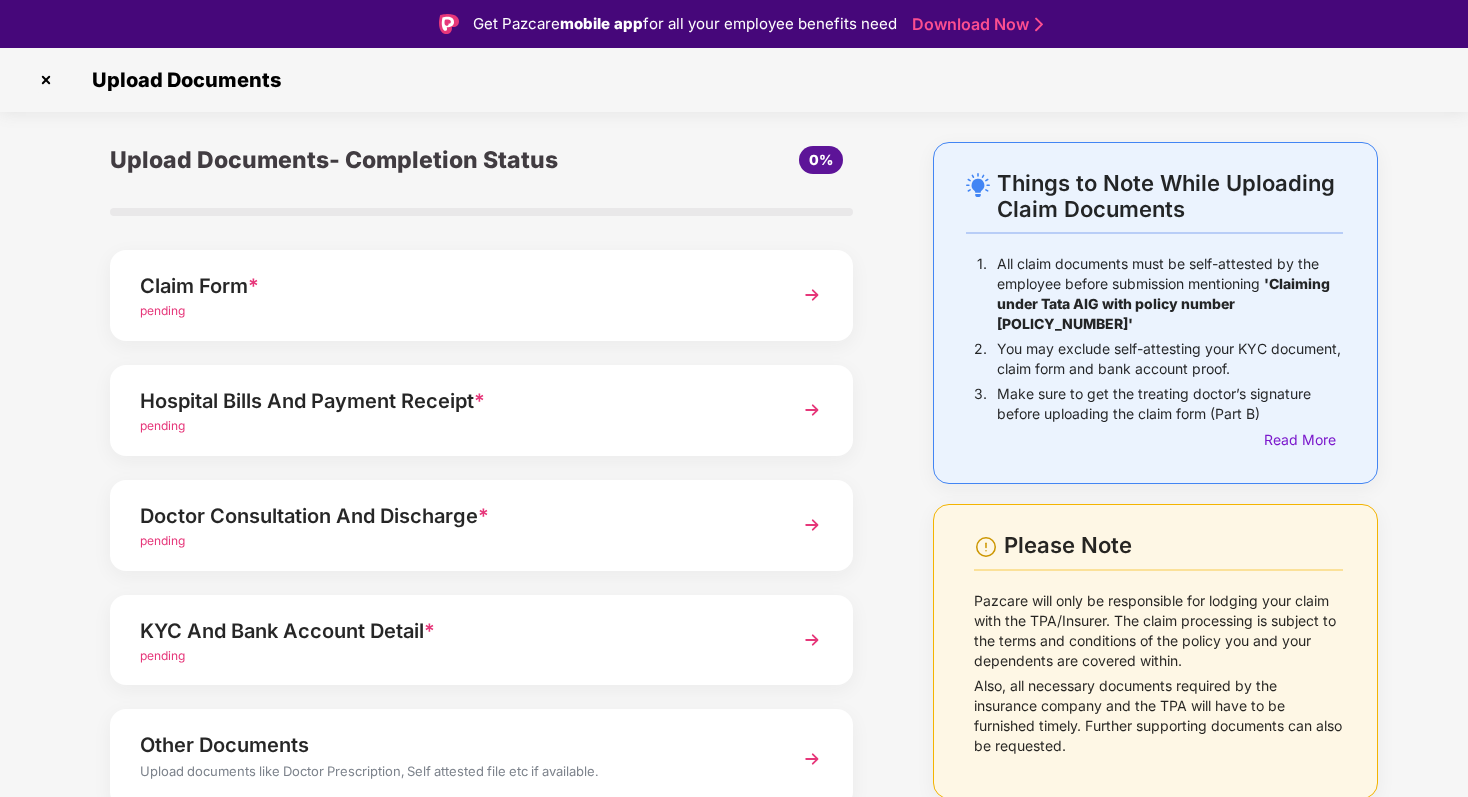 click on "Claim Form * pending" at bounding box center [481, 295] 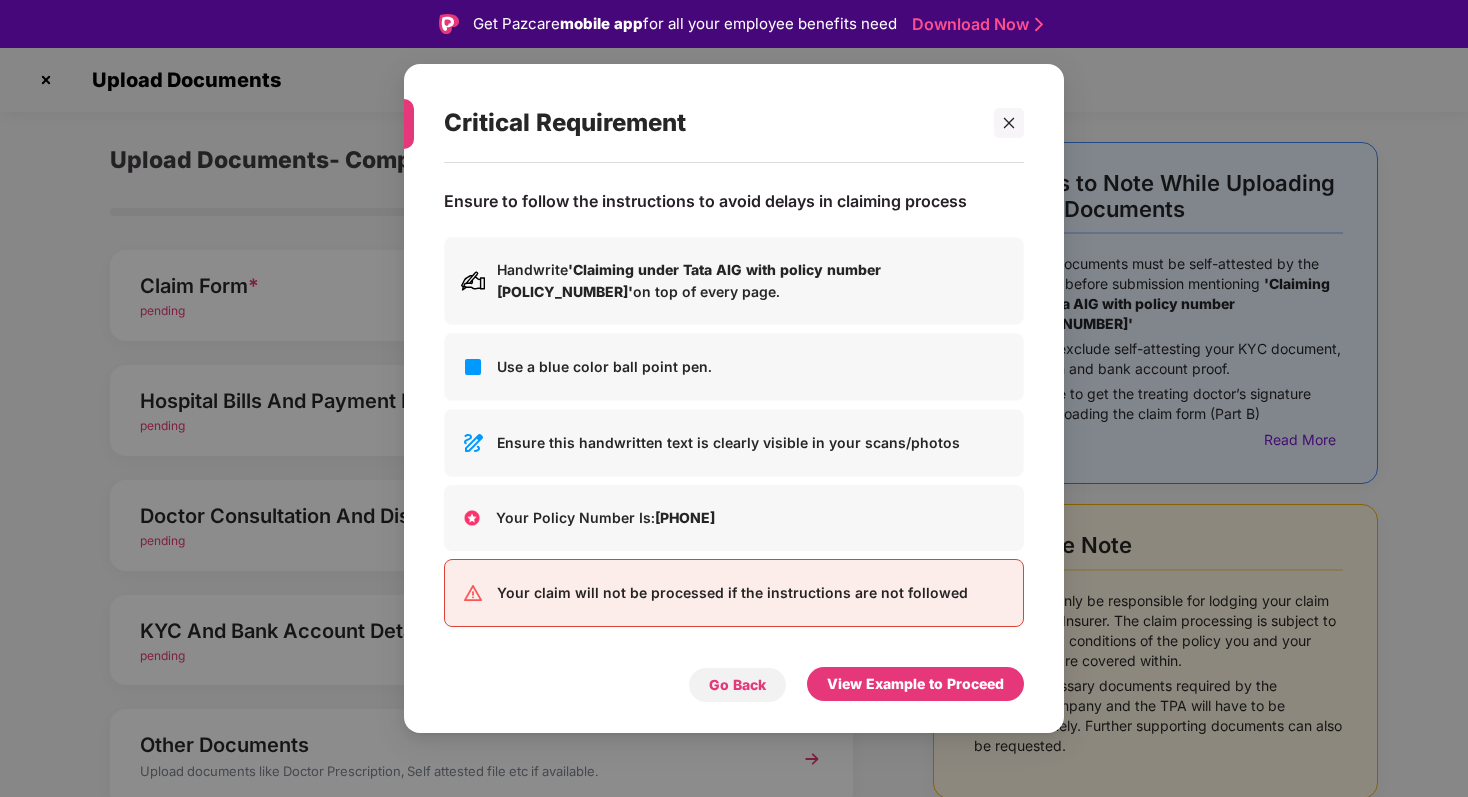 click on "Go Back" at bounding box center (737, 685) 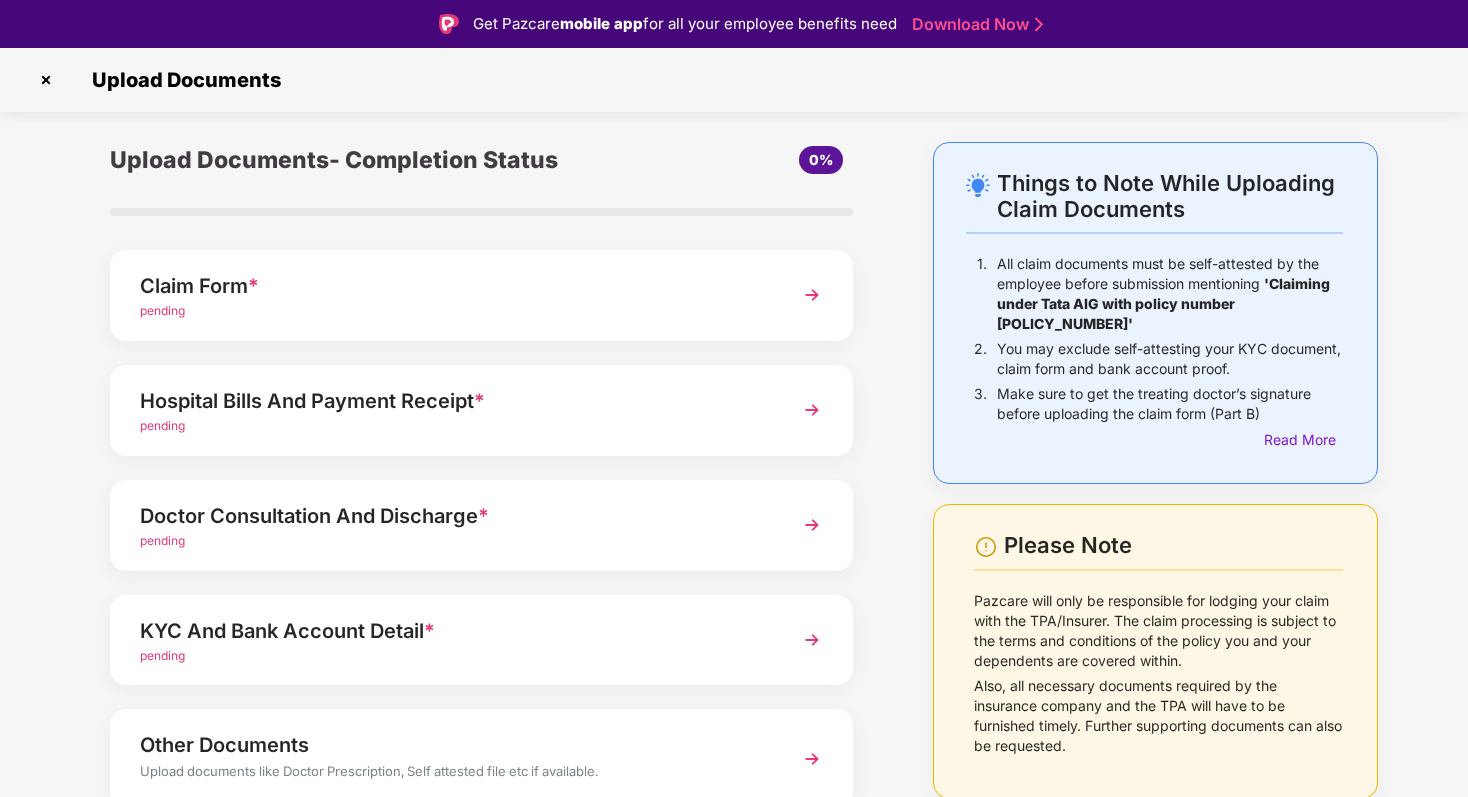 click at bounding box center [46, 80] 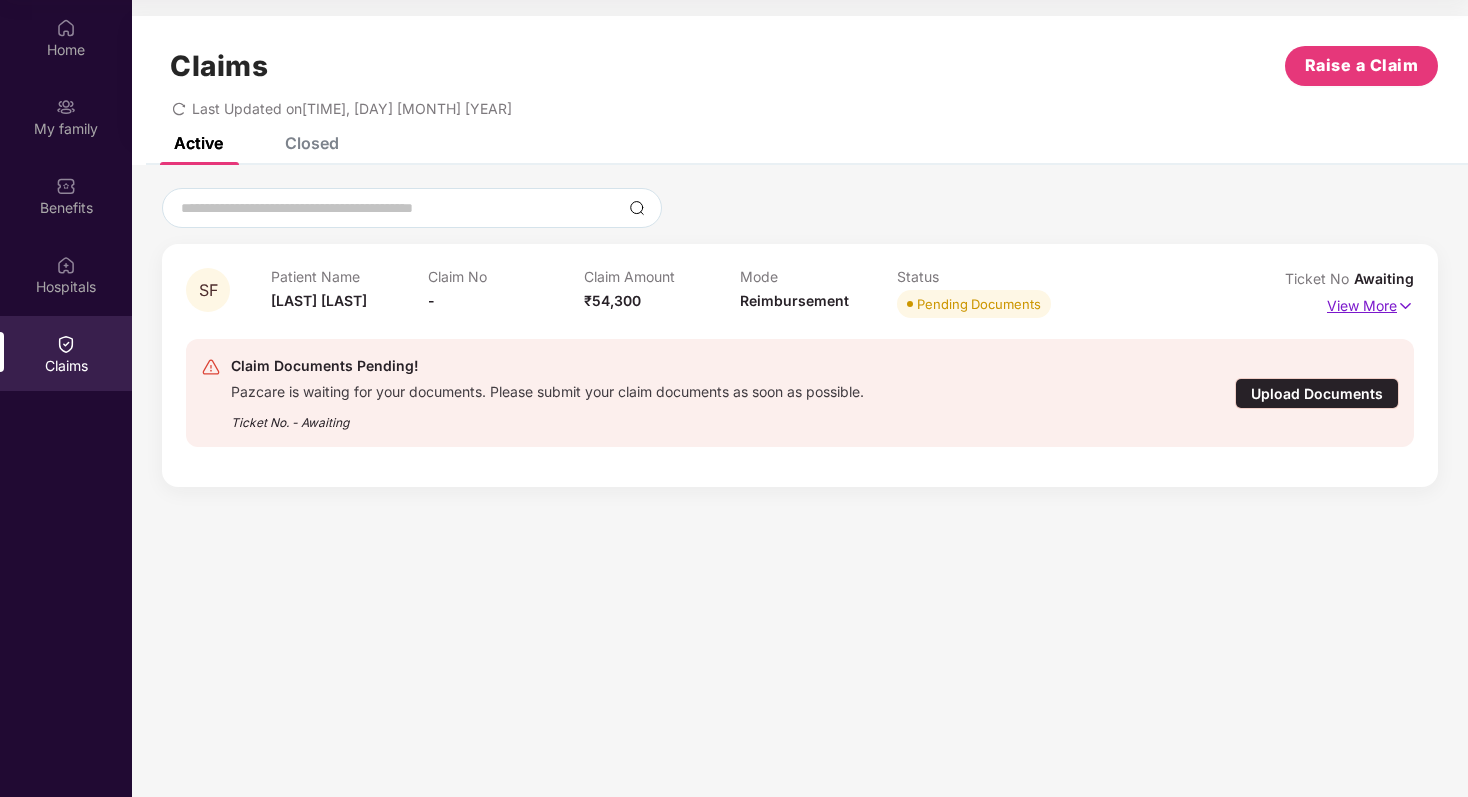 click at bounding box center (1405, 306) 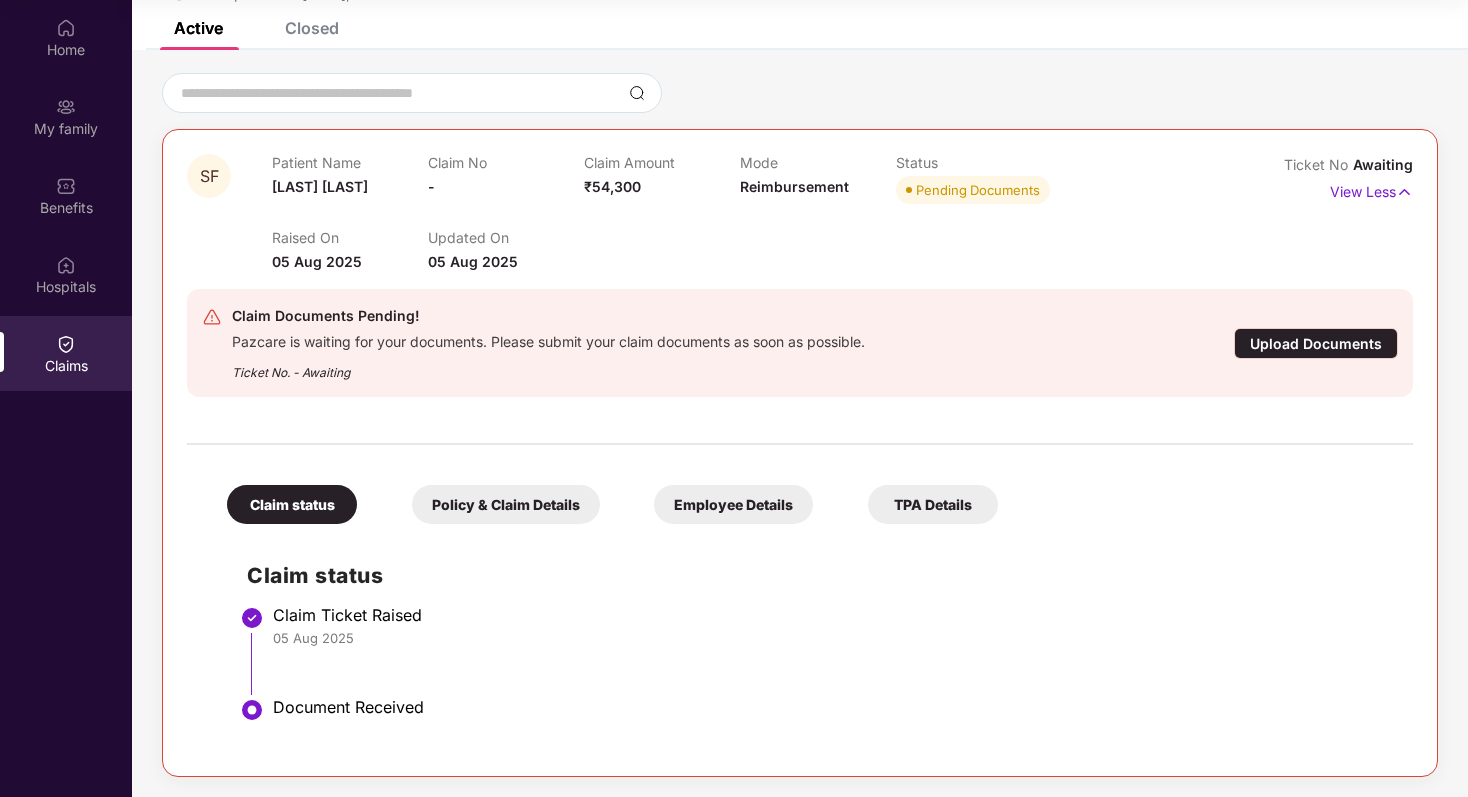 click on "Employee Details" at bounding box center [733, 504] 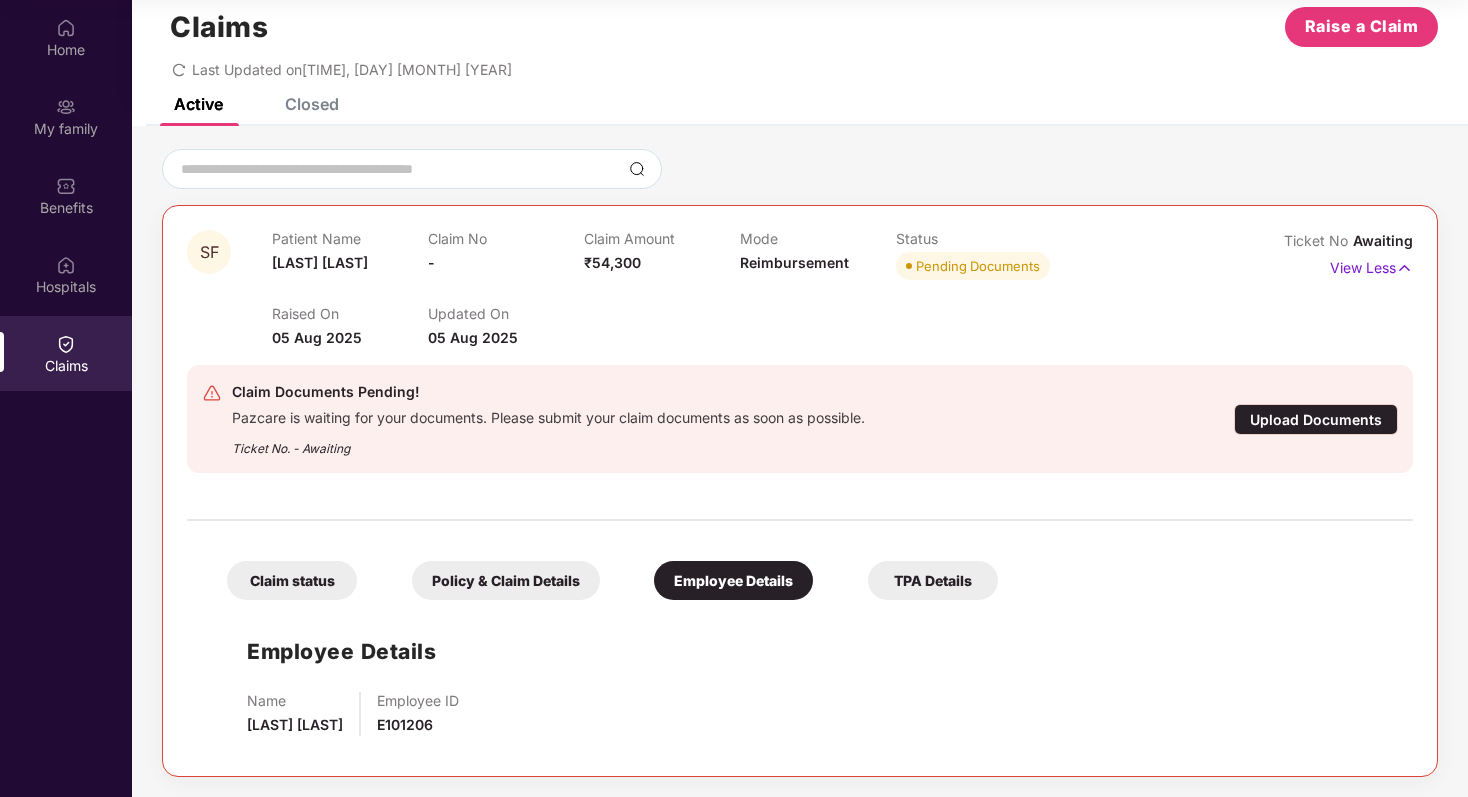 click on "TPA Details" at bounding box center [933, 580] 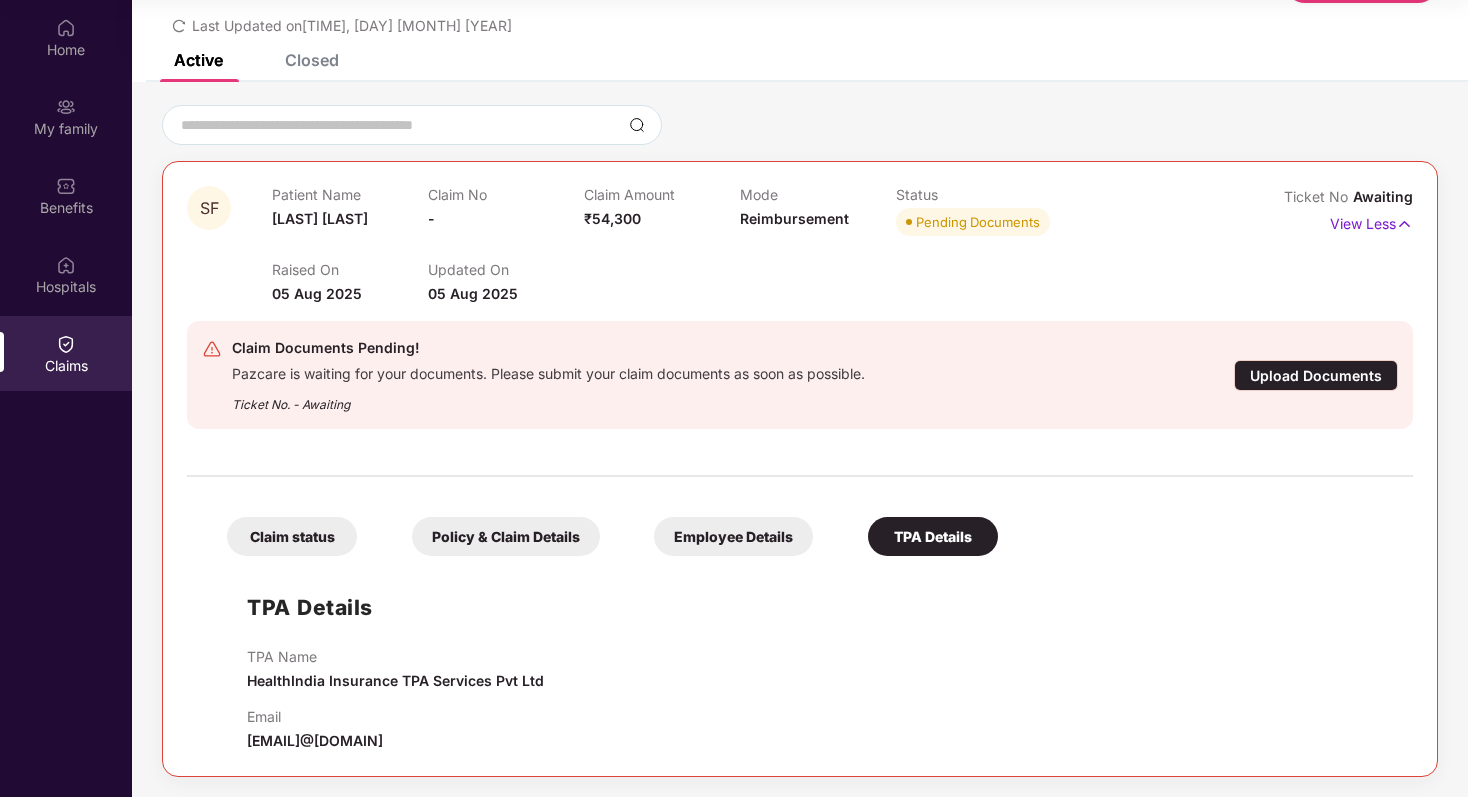 click on "Policy & Claim Details" at bounding box center (506, 536) 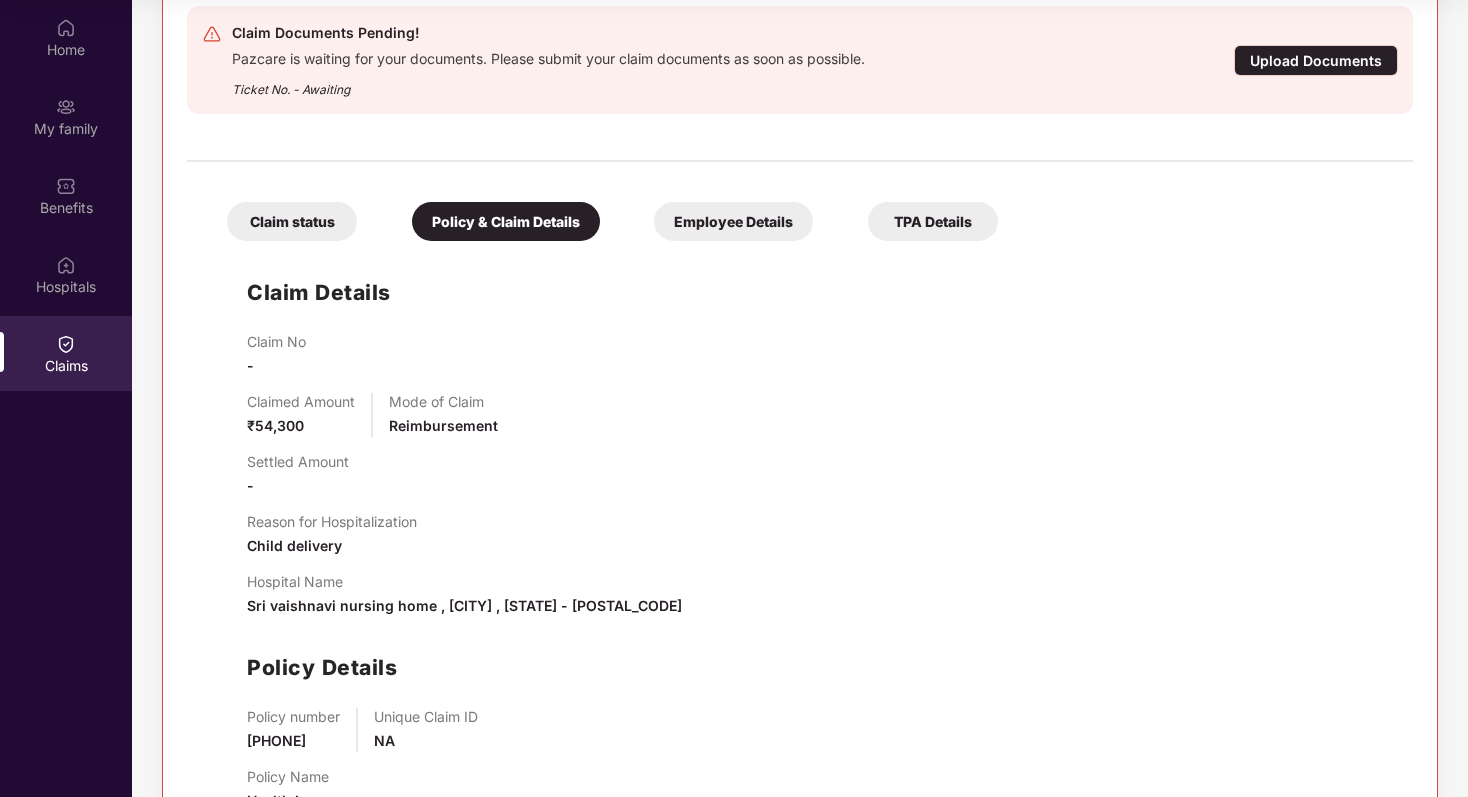 scroll, scrollTop: 386, scrollLeft: 0, axis: vertical 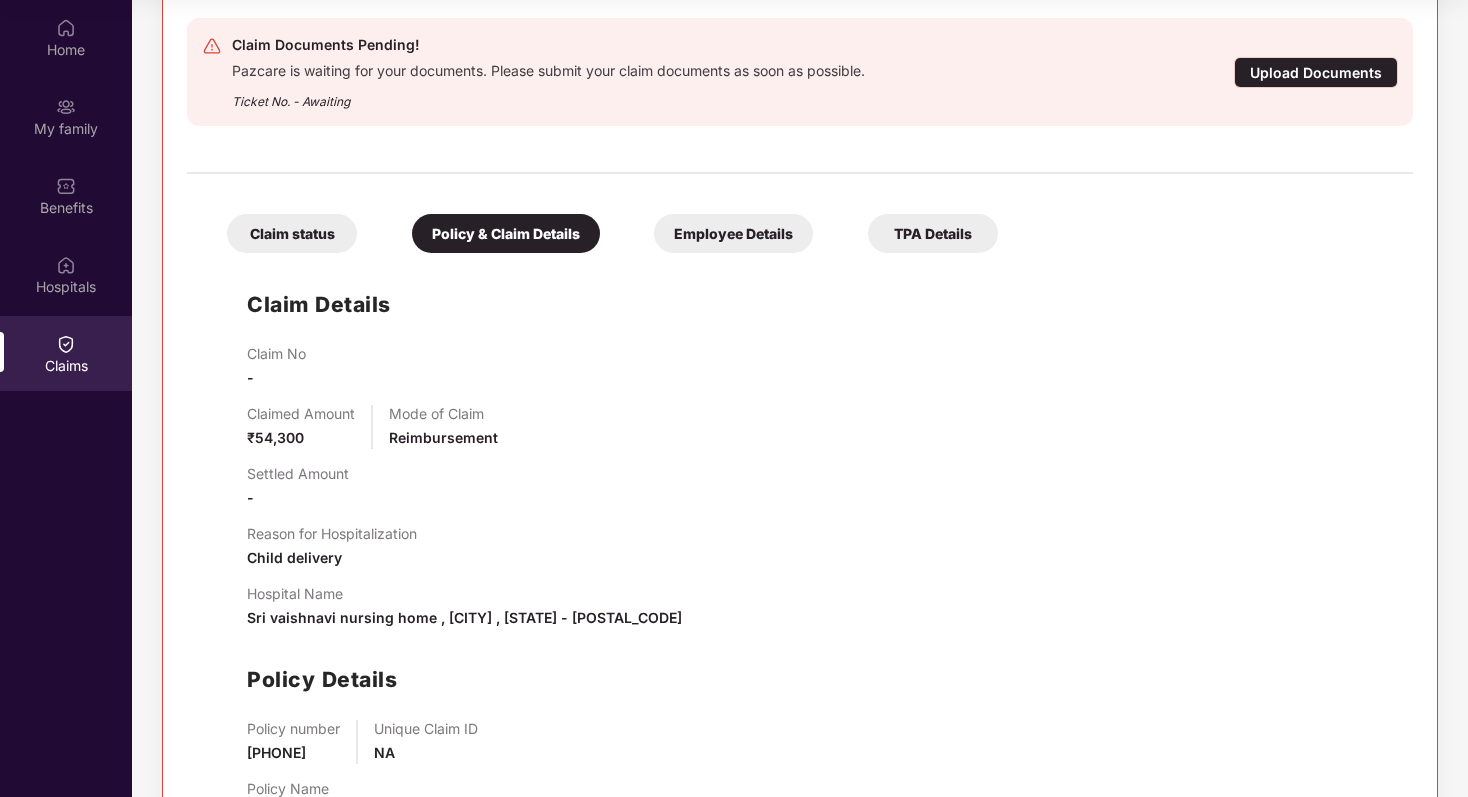 click on "Claim status" at bounding box center (292, 233) 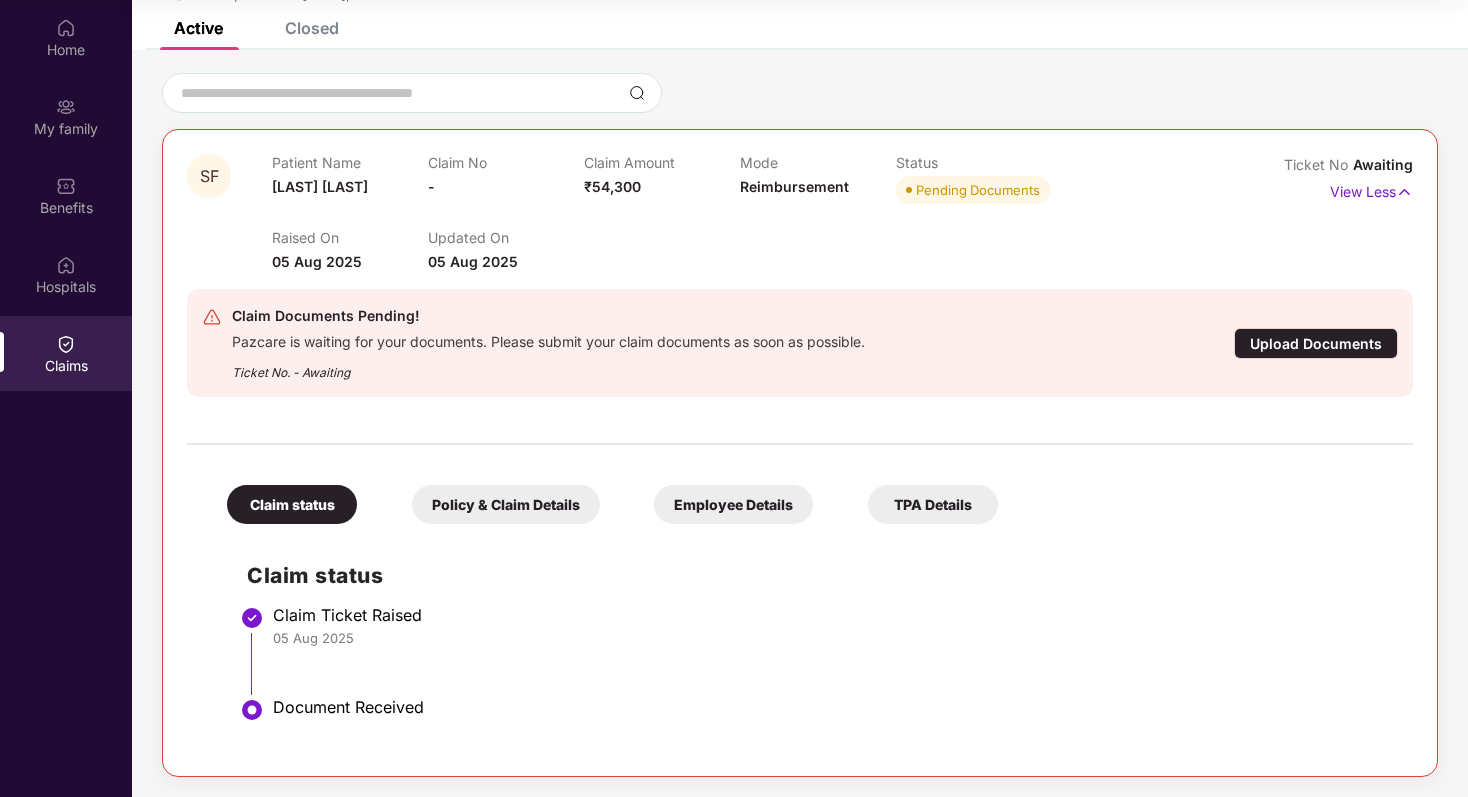 scroll, scrollTop: 115, scrollLeft: 0, axis: vertical 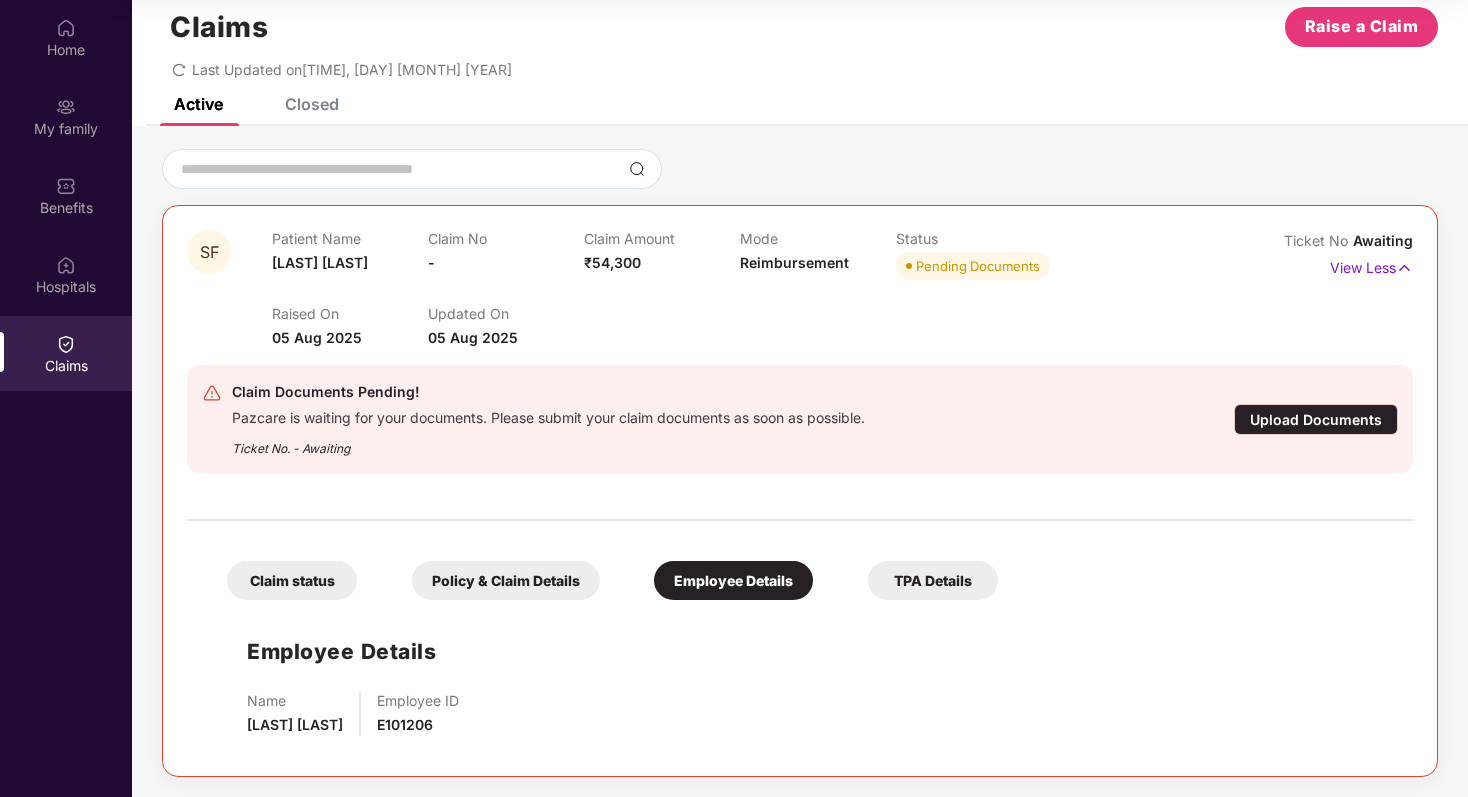 click on "TPA Details" at bounding box center [933, 580] 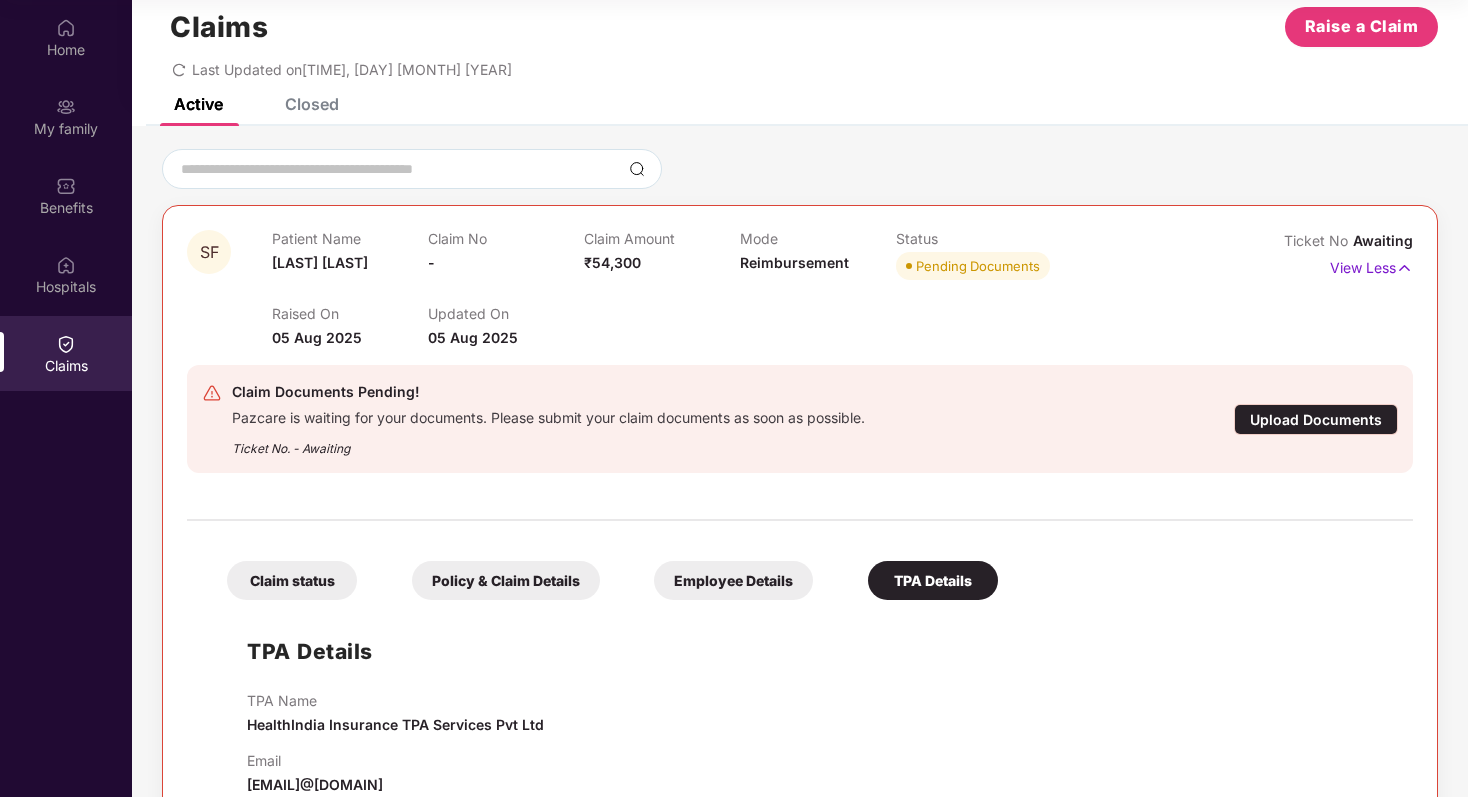 scroll, scrollTop: 83, scrollLeft: 0, axis: vertical 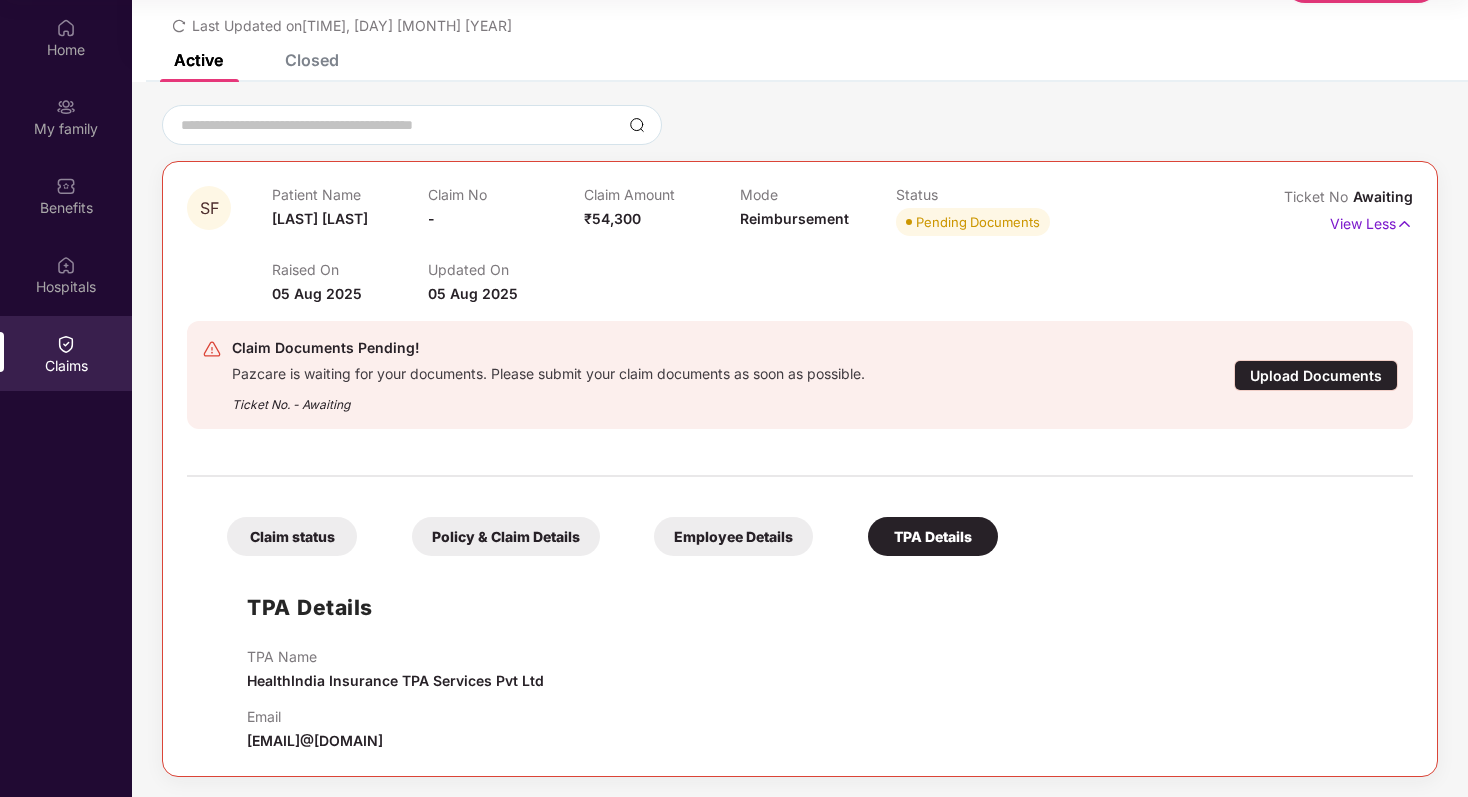 drag, startPoint x: 252, startPoint y: 676, endPoint x: 528, endPoint y: 672, distance: 276.029 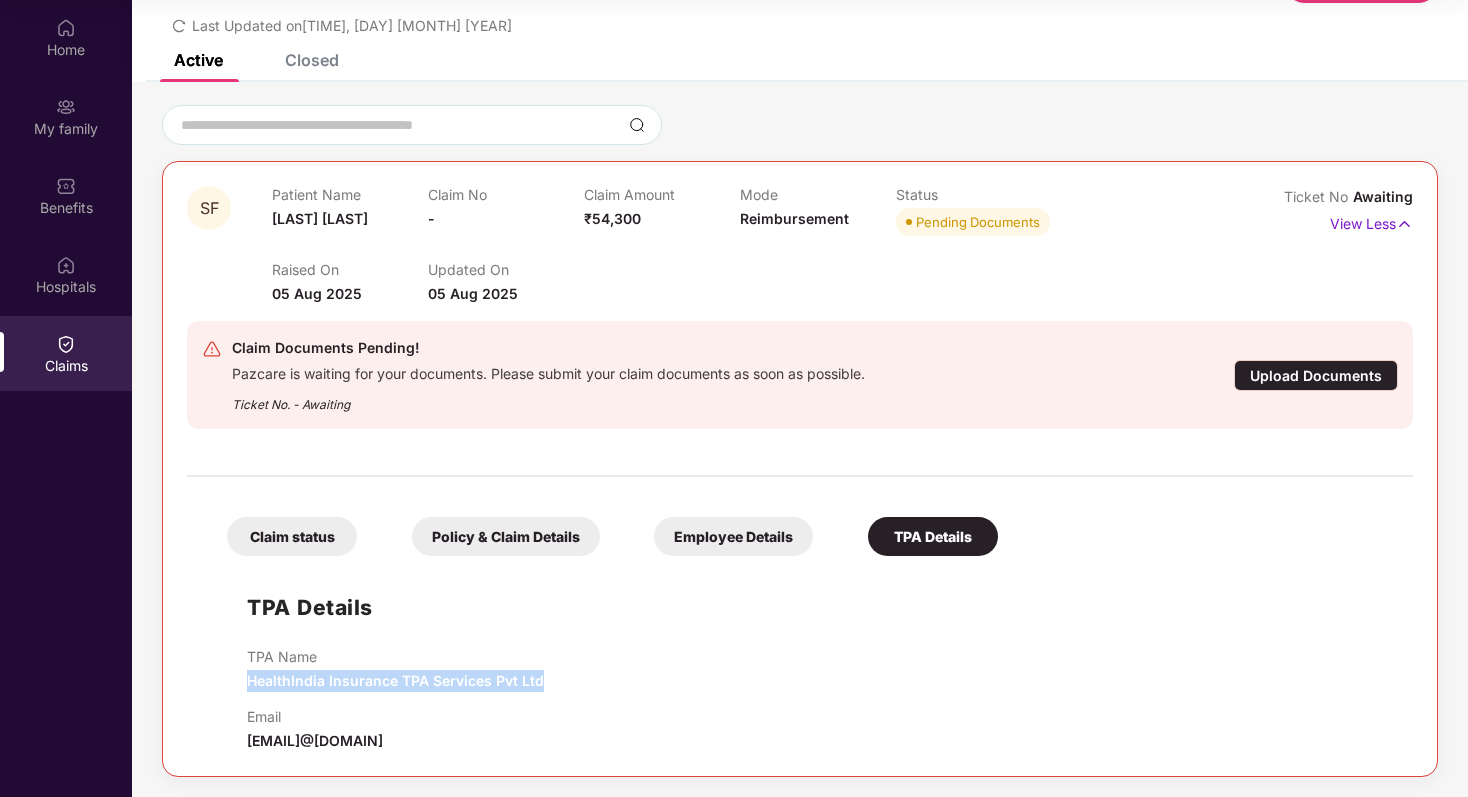 drag, startPoint x: 547, startPoint y: 682, endPoint x: 201, endPoint y: 674, distance: 346.09247 